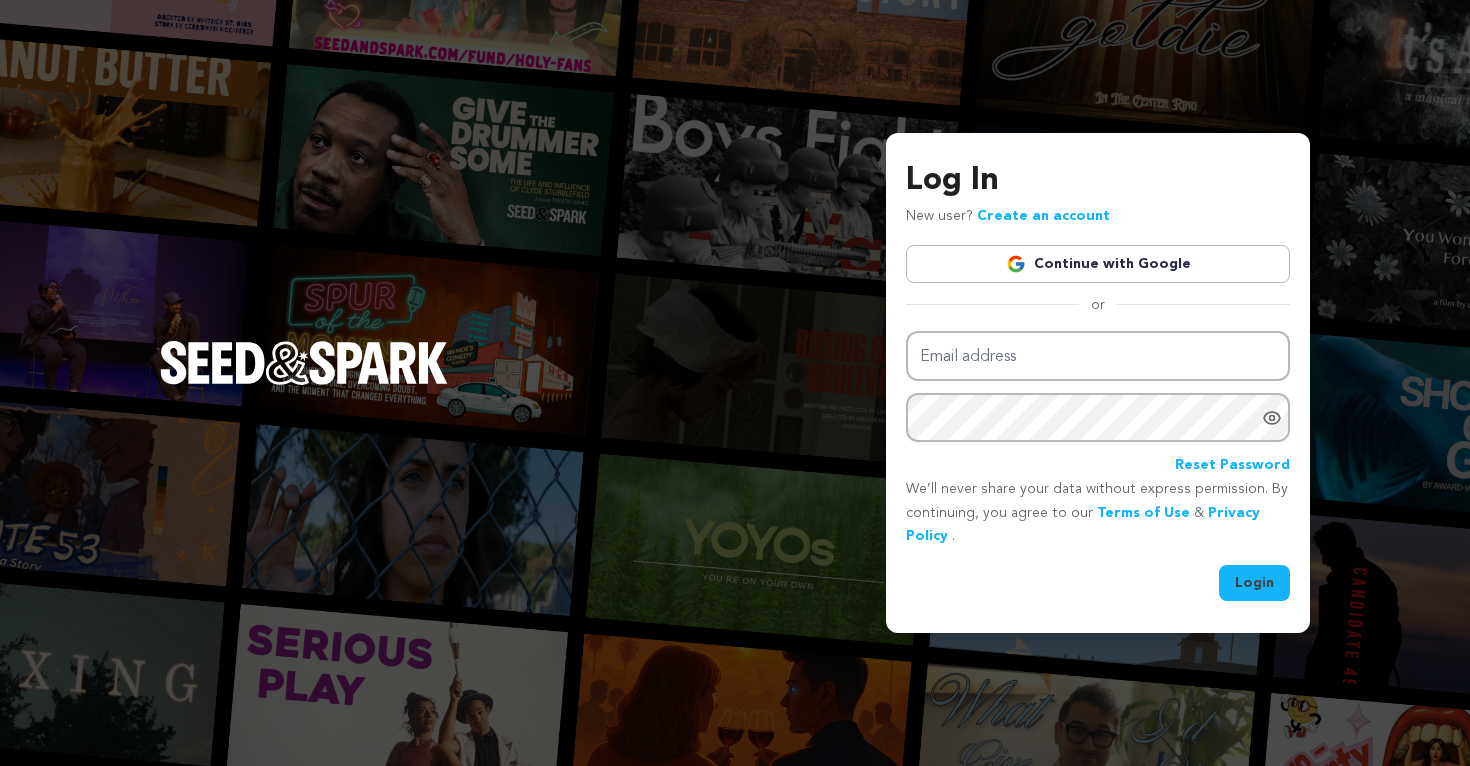 scroll, scrollTop: 0, scrollLeft: 0, axis: both 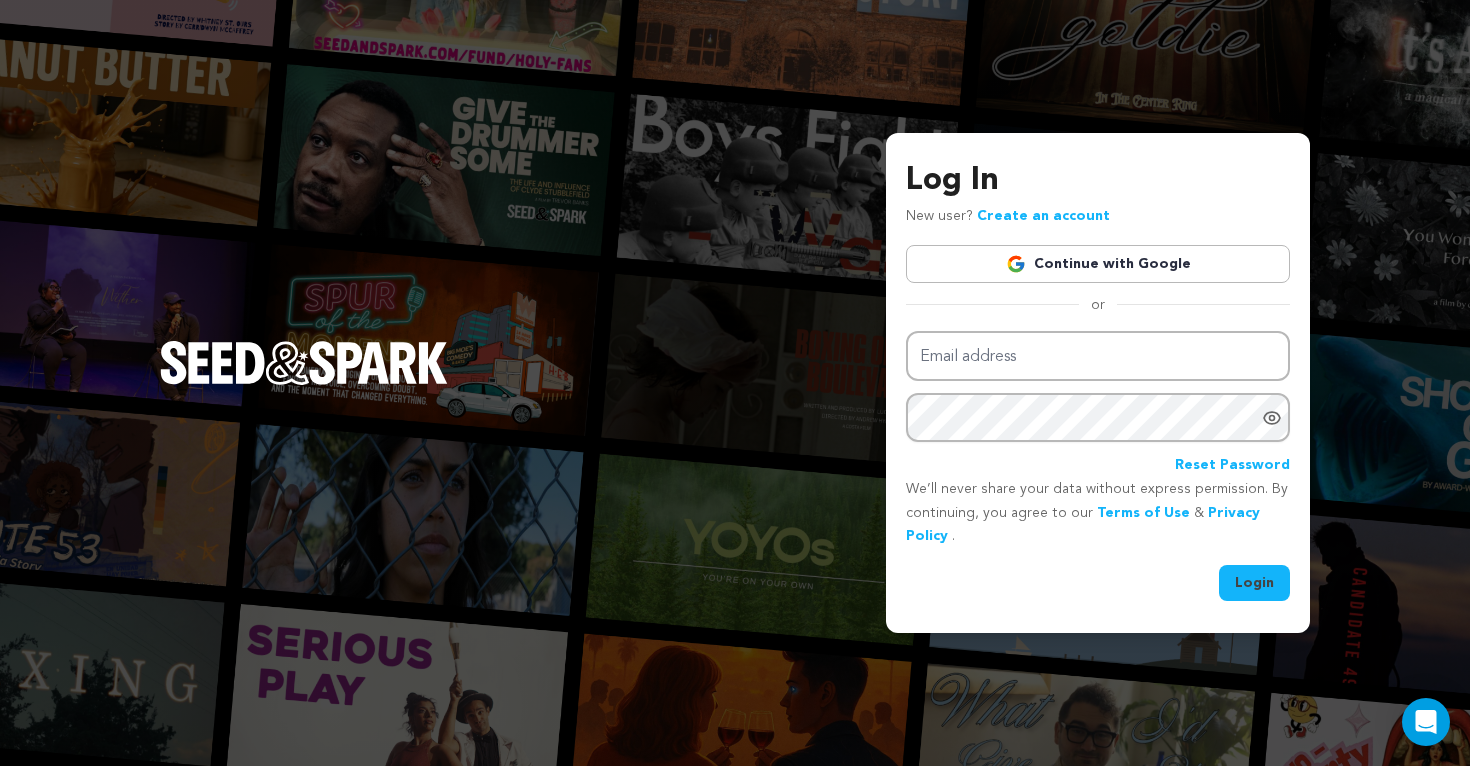 click on "Log In
New user?
Create
an account
Continue with Google
or
Email address
Password" at bounding box center [735, 383] 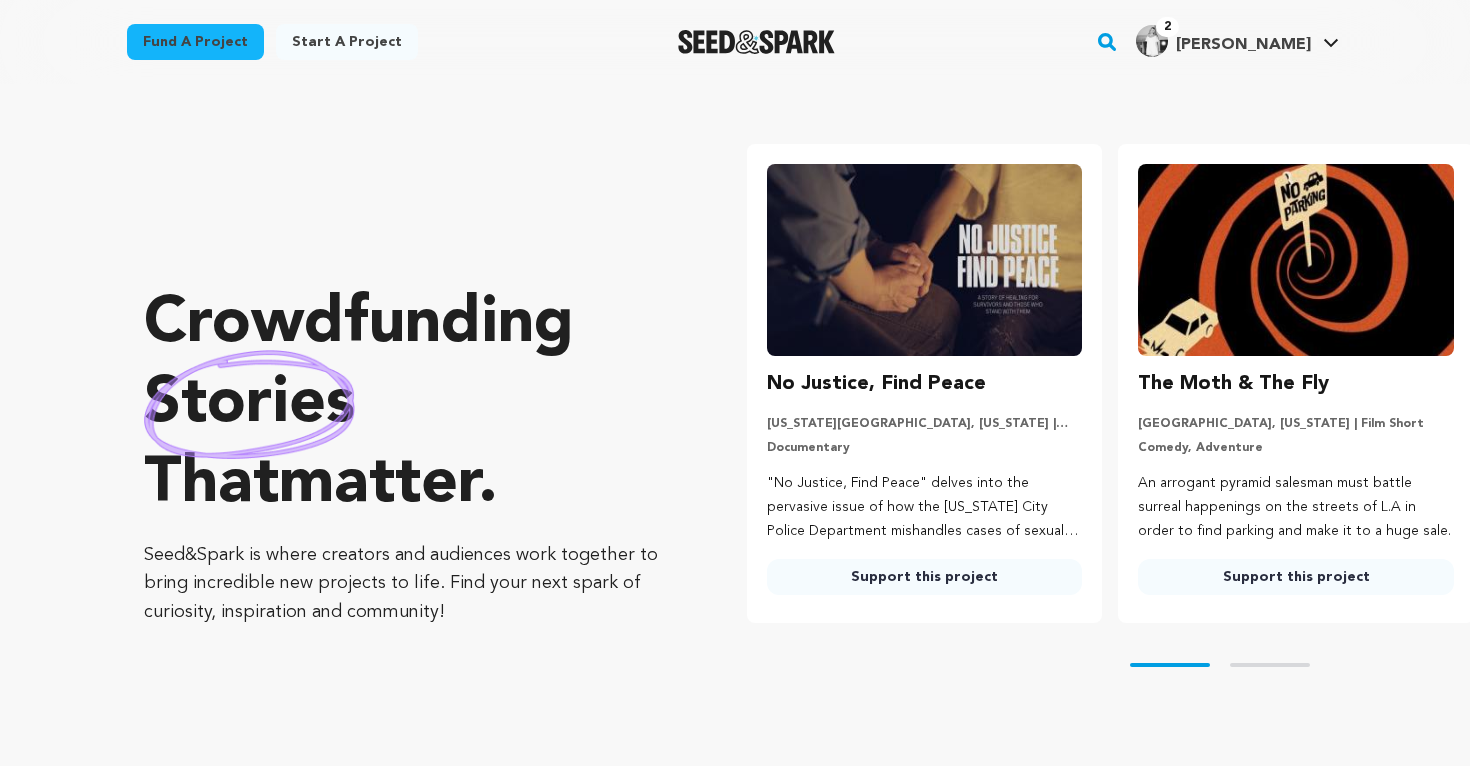 scroll, scrollTop: 0, scrollLeft: 0, axis: both 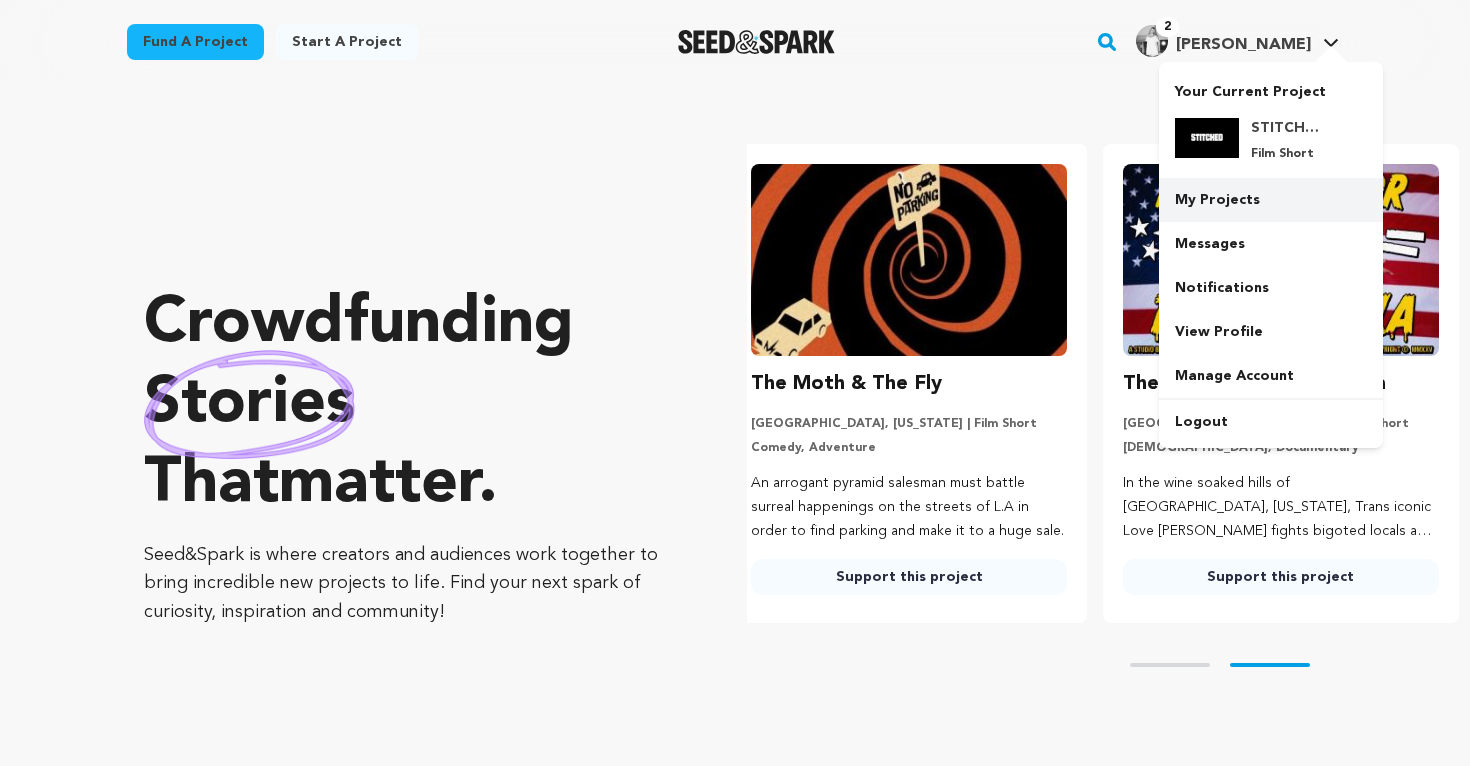 click on "My Projects" at bounding box center (1271, 200) 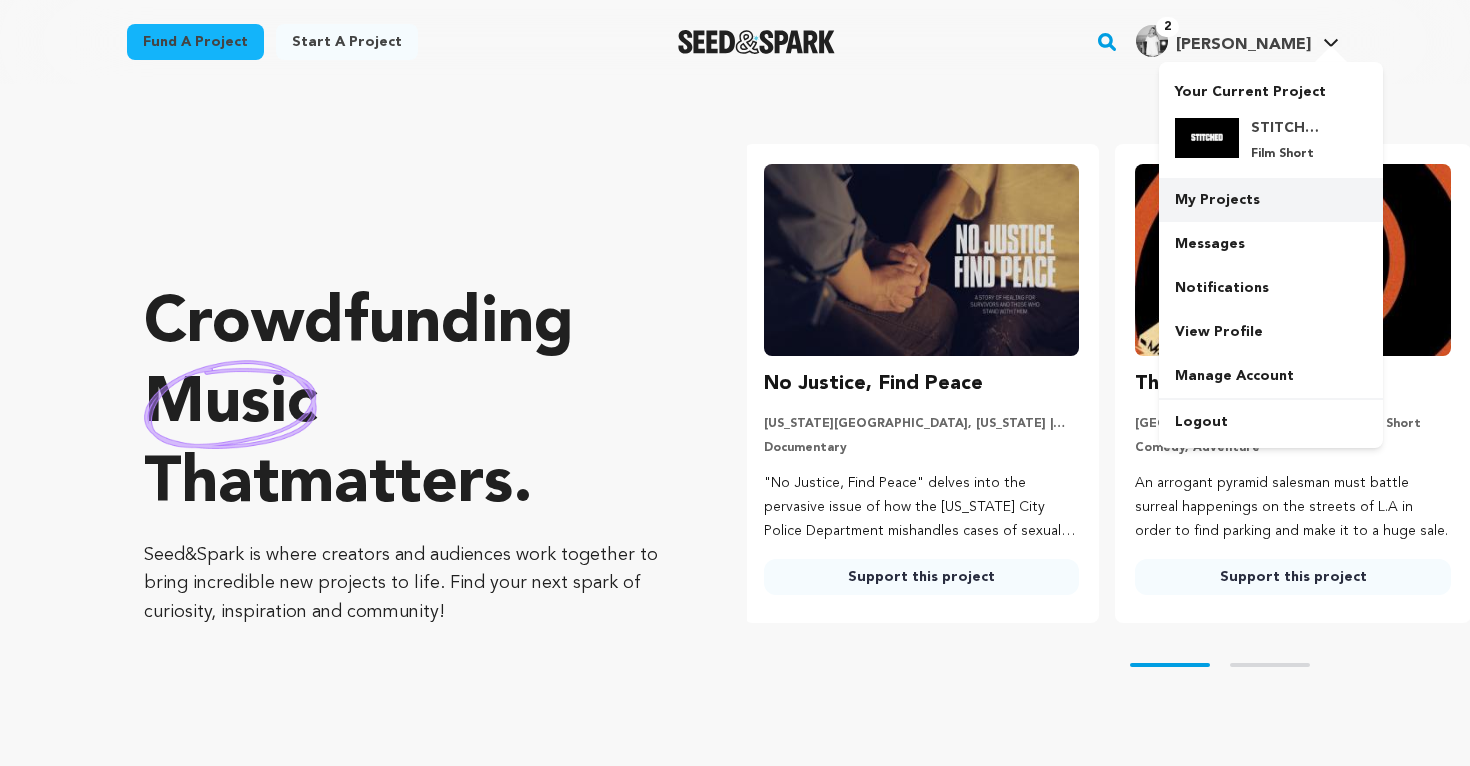 scroll, scrollTop: 0, scrollLeft: 0, axis: both 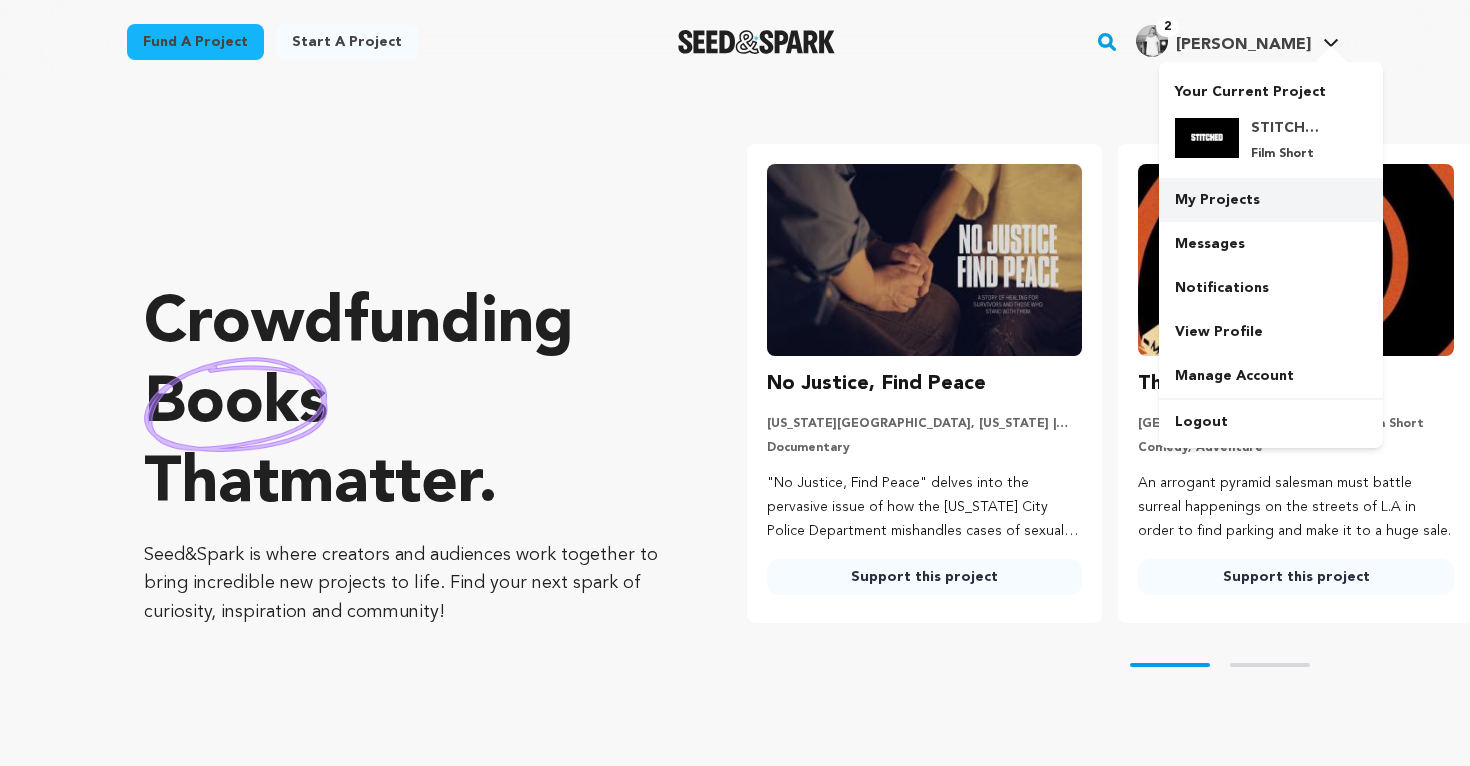 click on "My Projects" at bounding box center (1271, 200) 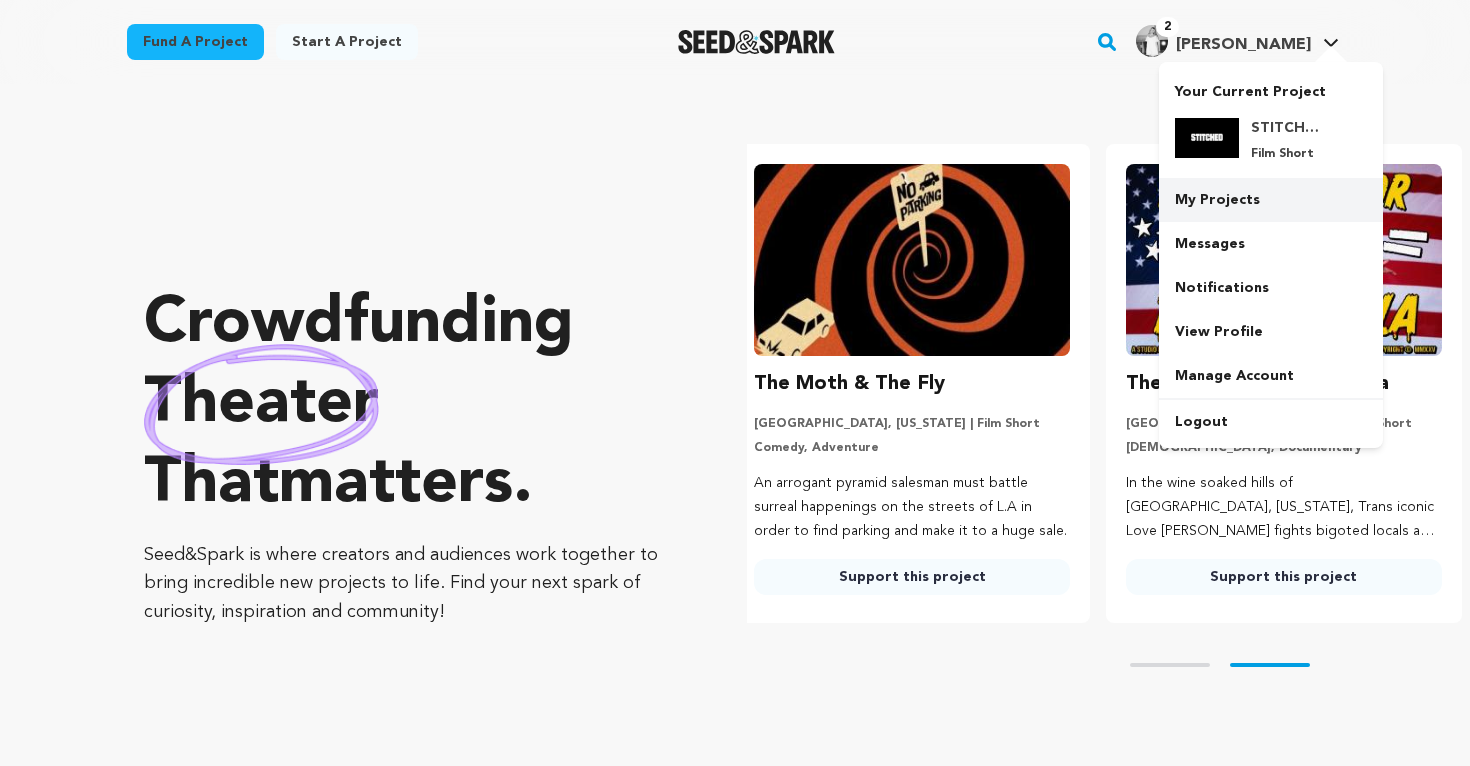 scroll, scrollTop: 0, scrollLeft: 387, axis: horizontal 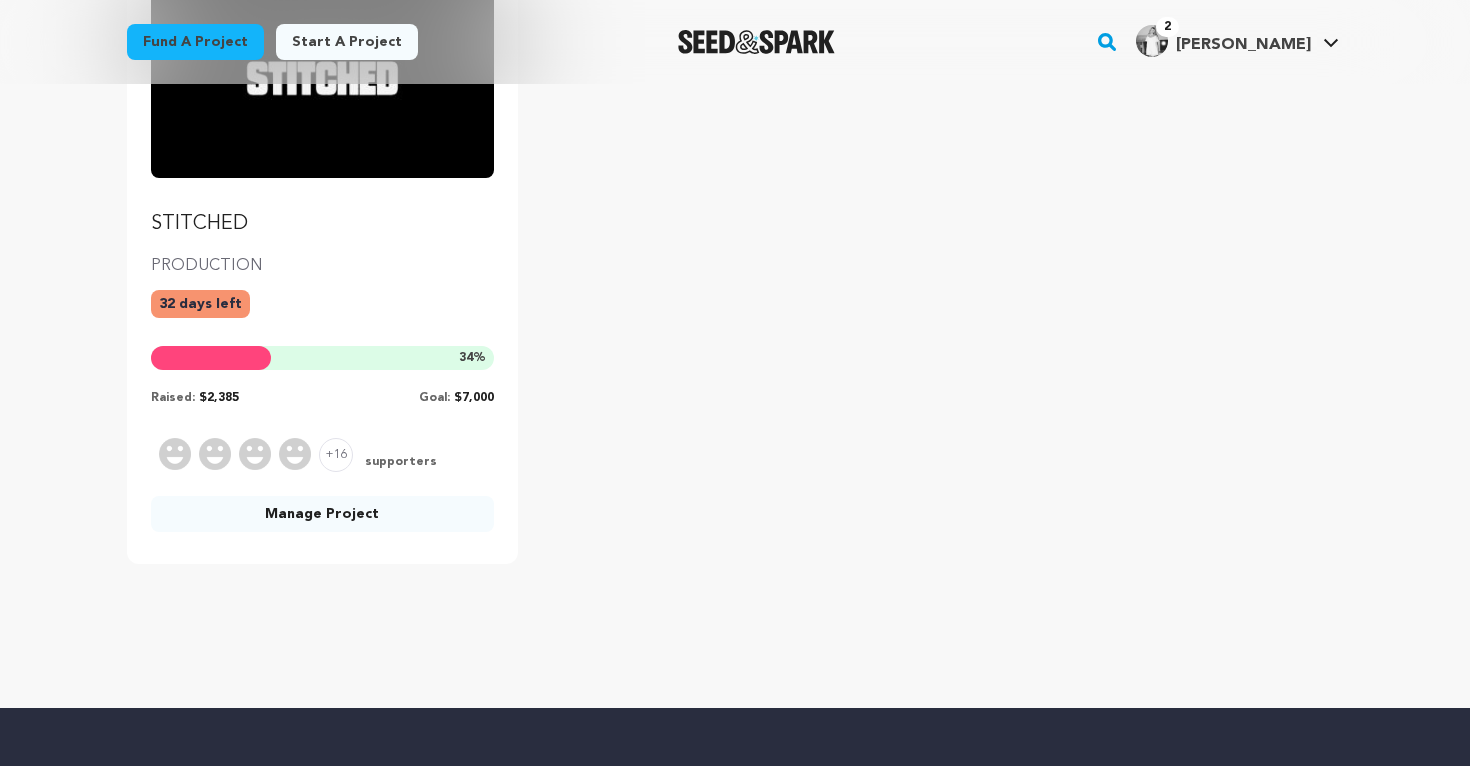 click on "Manage Project" at bounding box center (322, 514) 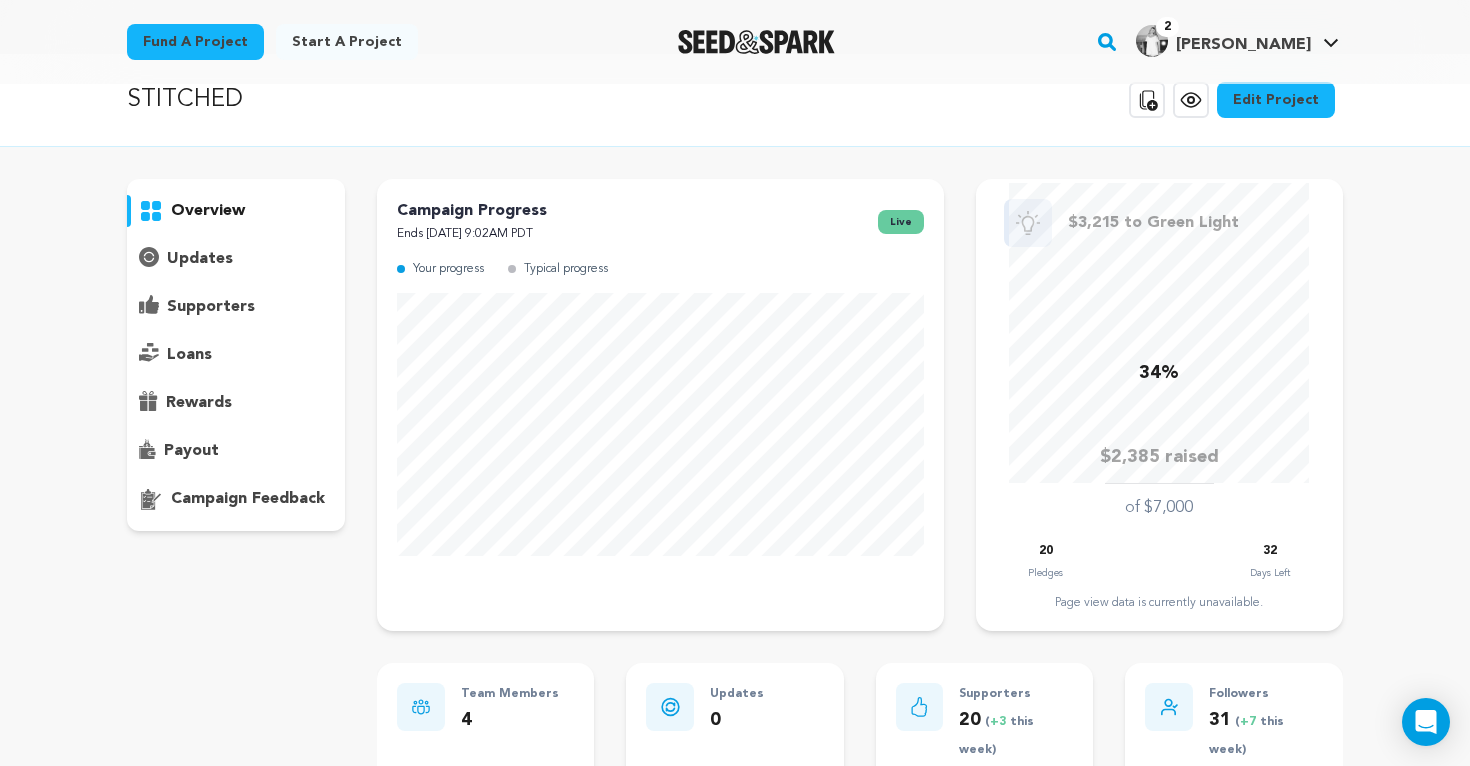 scroll, scrollTop: 0, scrollLeft: 0, axis: both 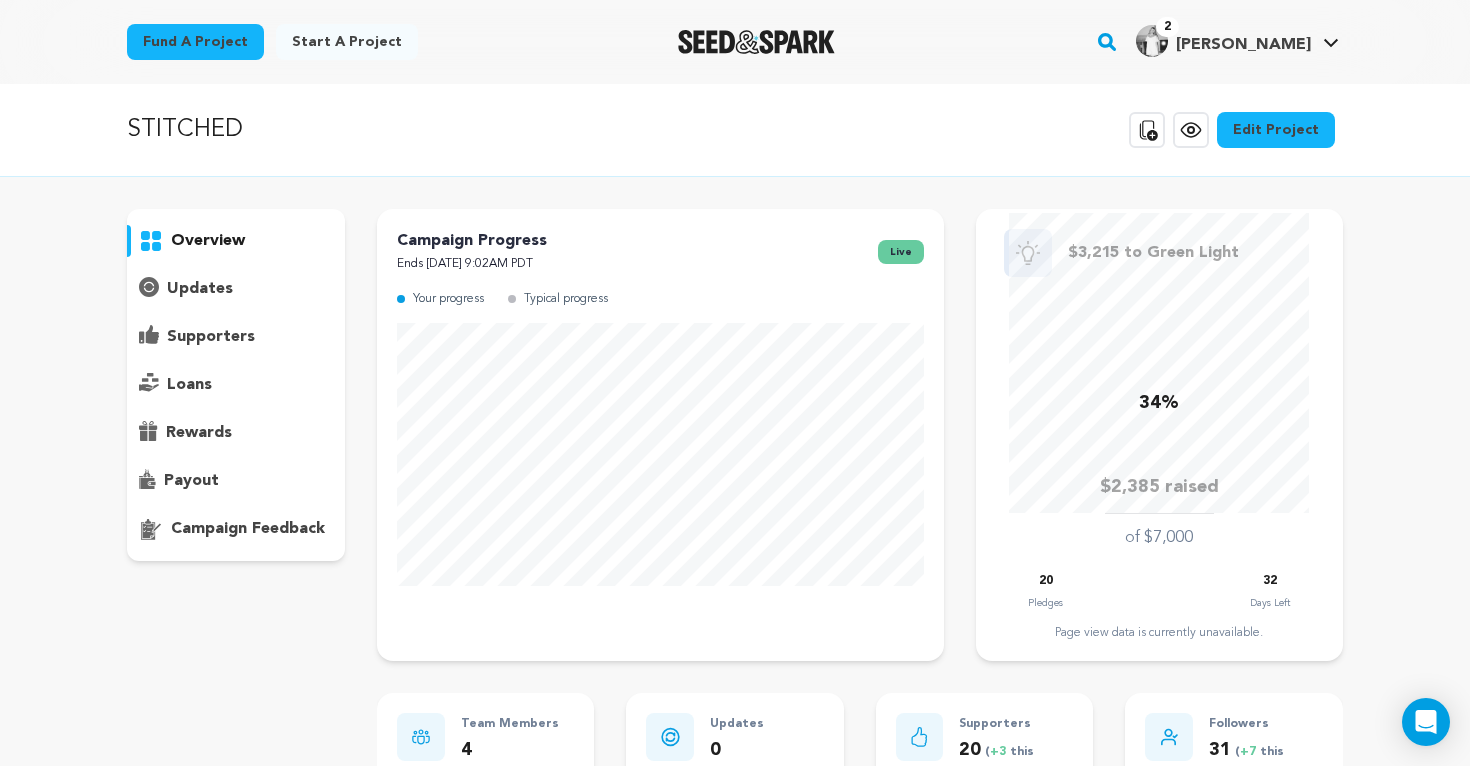 click on "supporters" at bounding box center [211, 337] 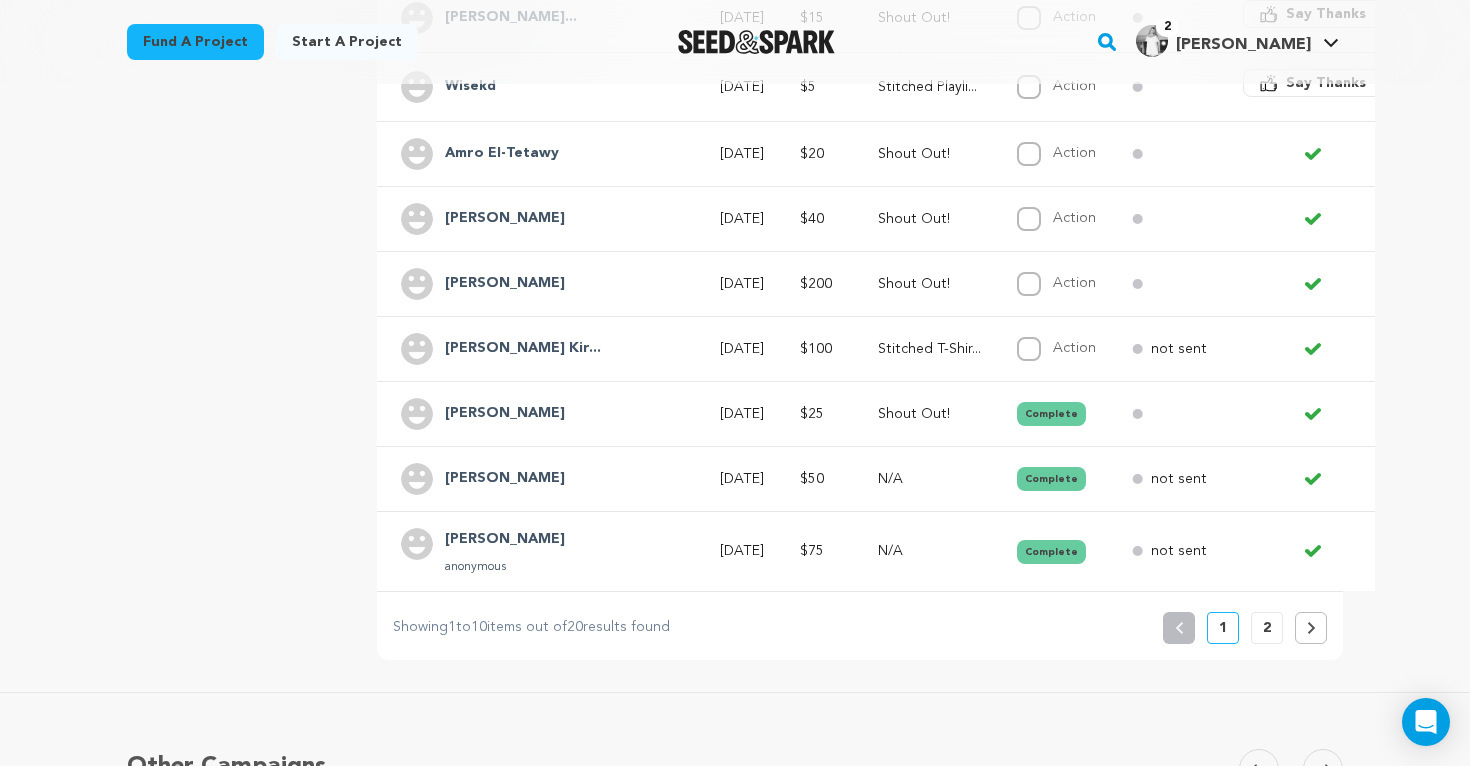 scroll, scrollTop: 619, scrollLeft: 0, axis: vertical 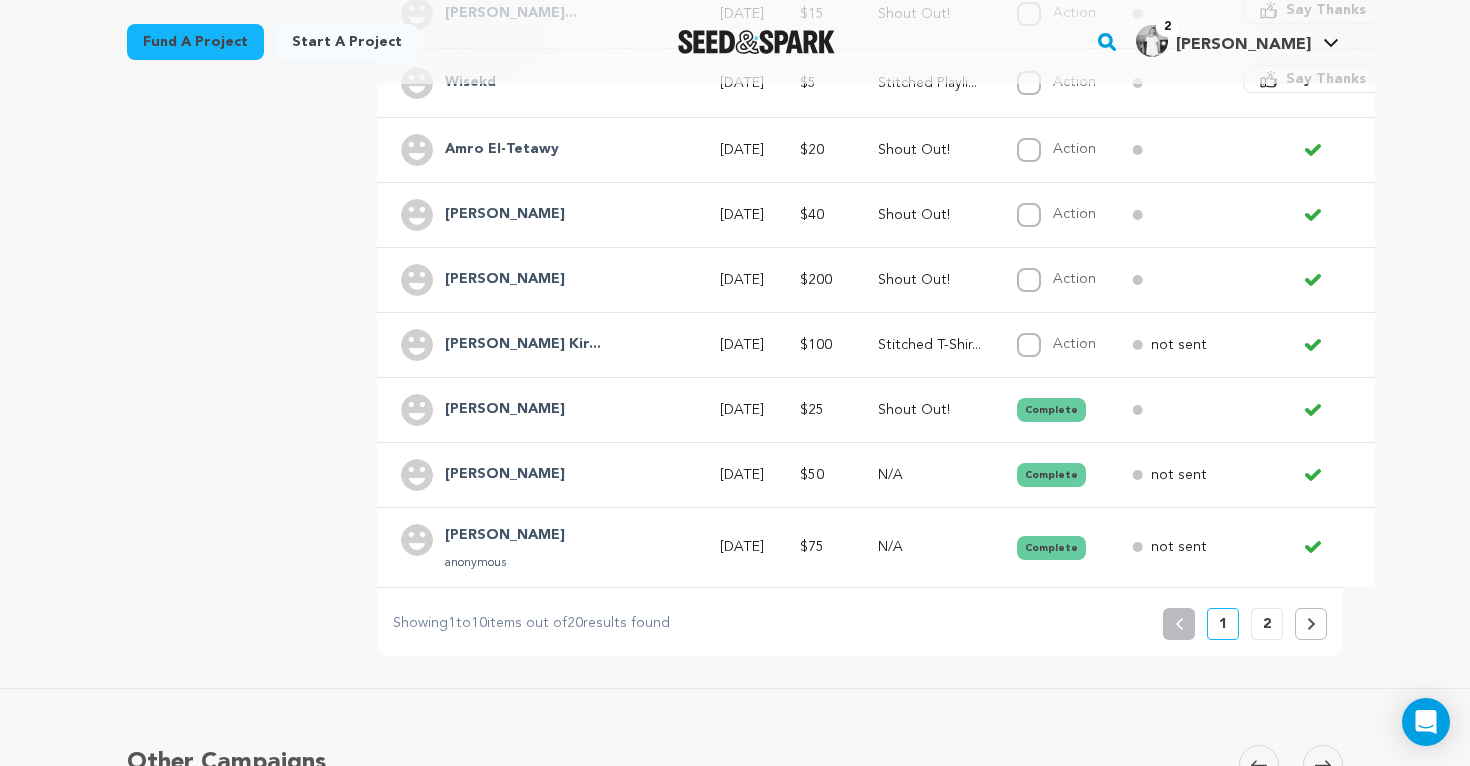 click on "2" at bounding box center [1267, 624] 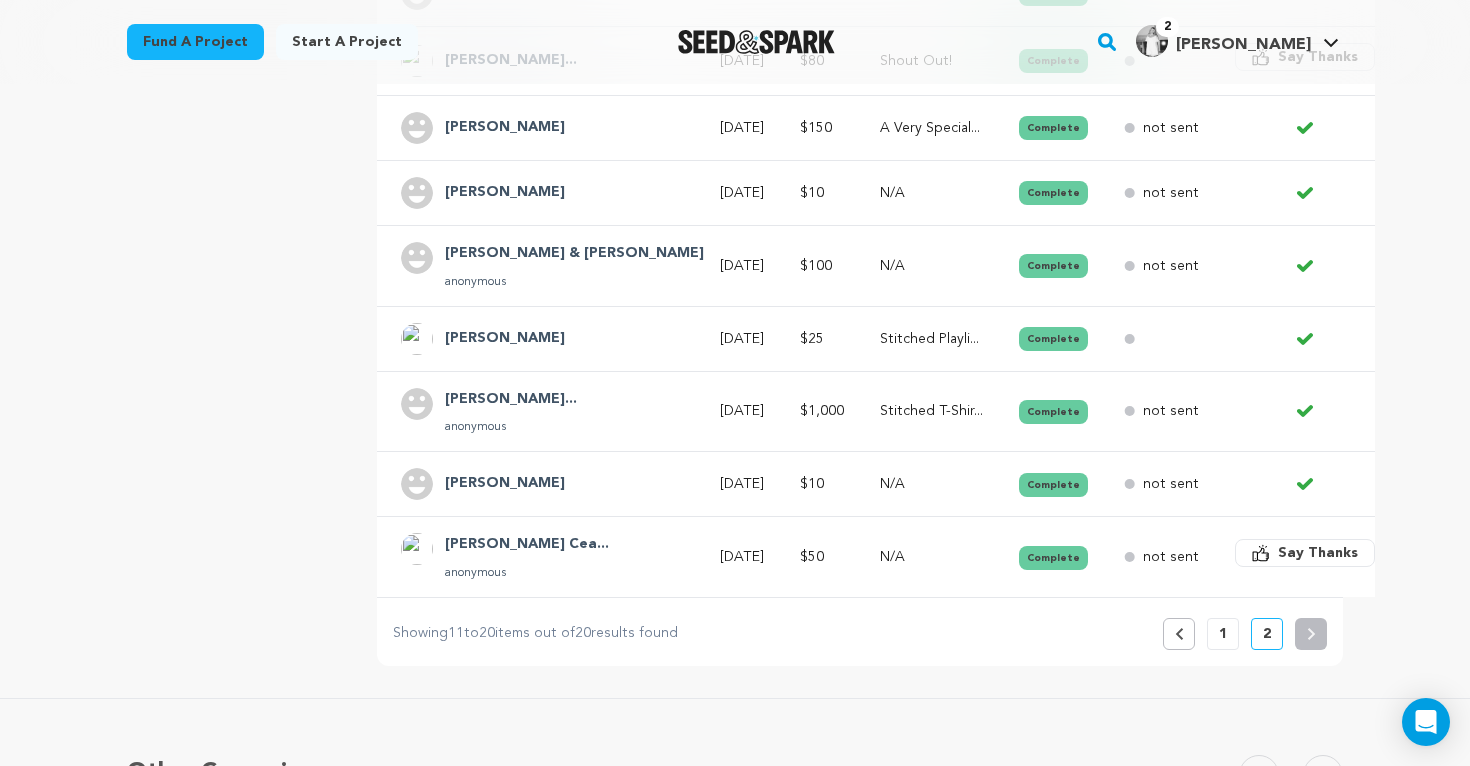 scroll, scrollTop: 635, scrollLeft: 0, axis: vertical 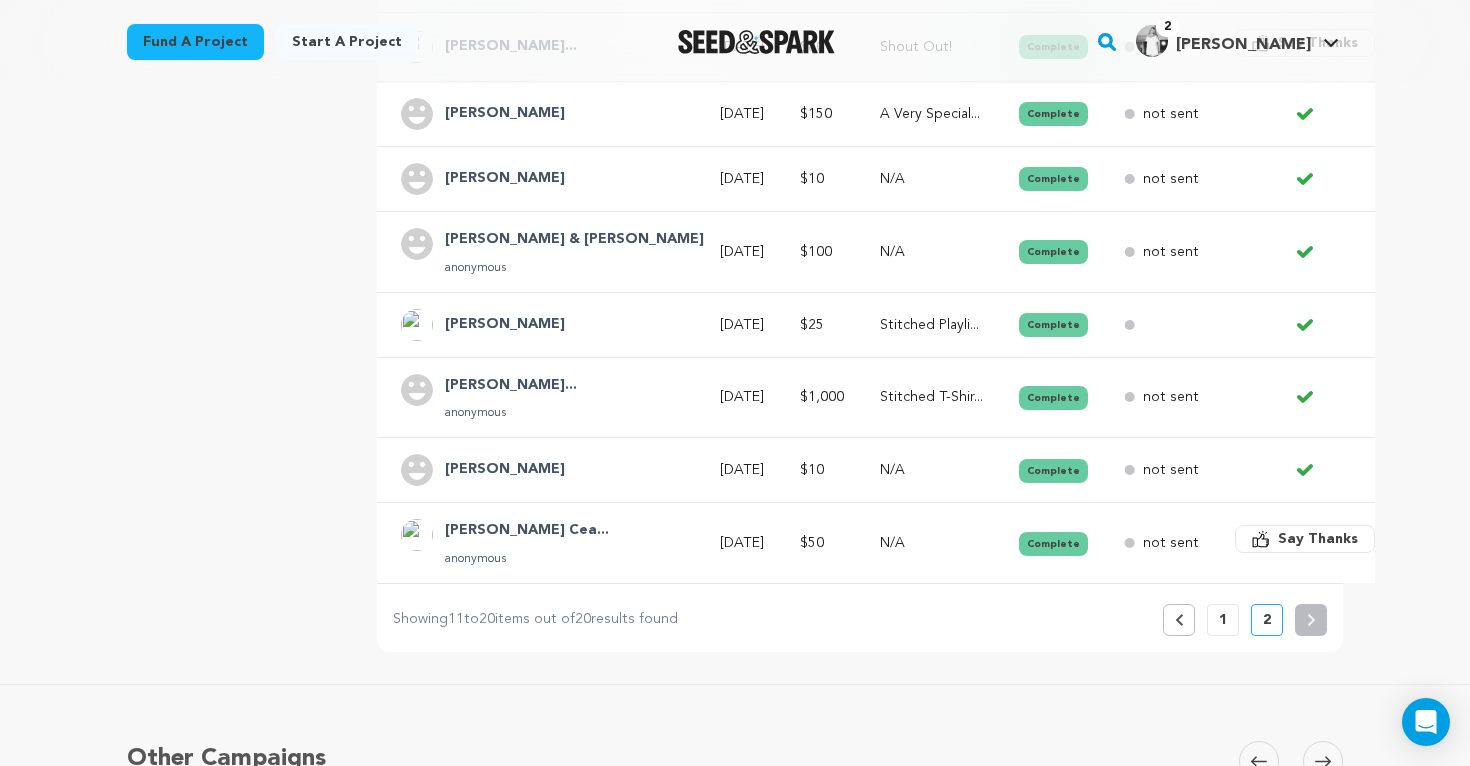 click on "1" at bounding box center (1223, 620) 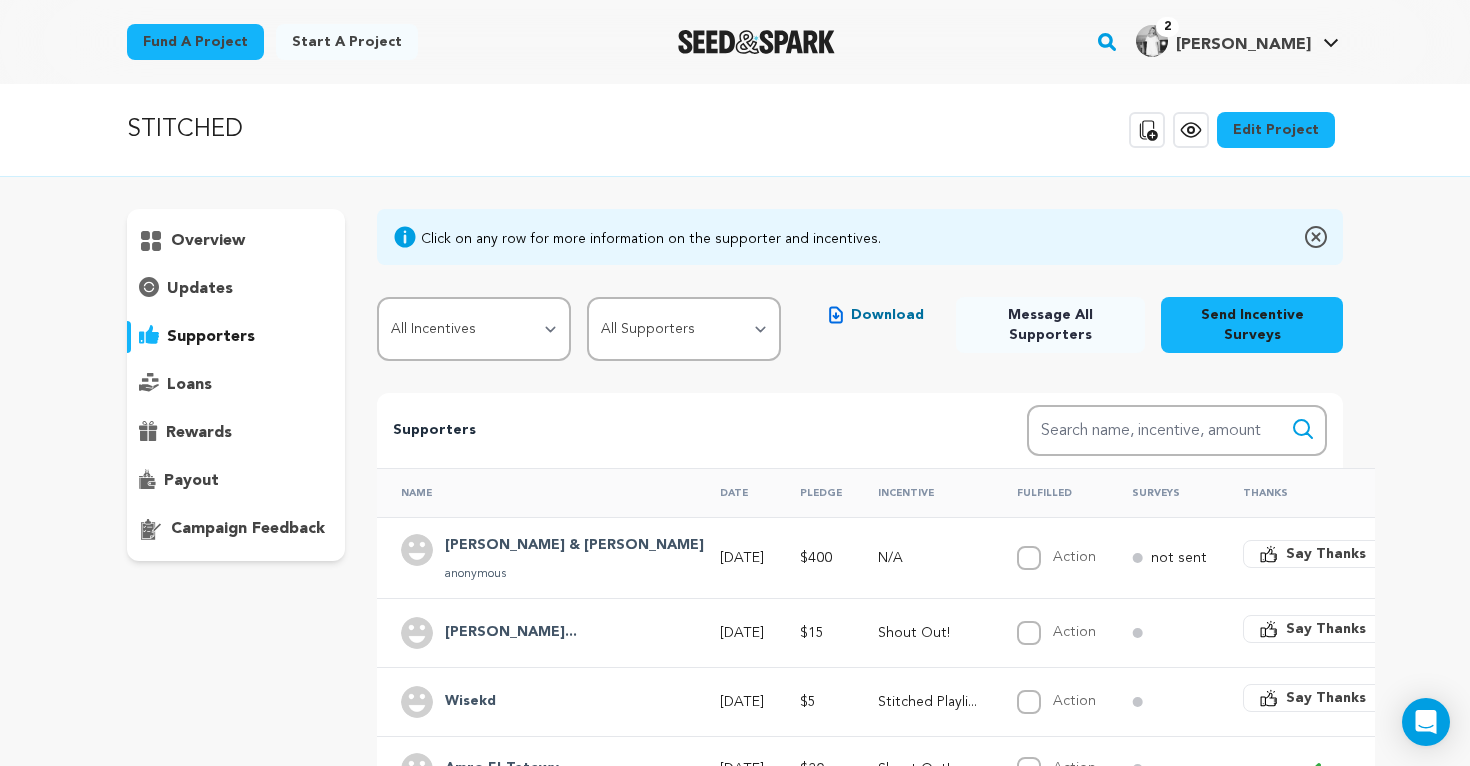 scroll, scrollTop: 0, scrollLeft: 0, axis: both 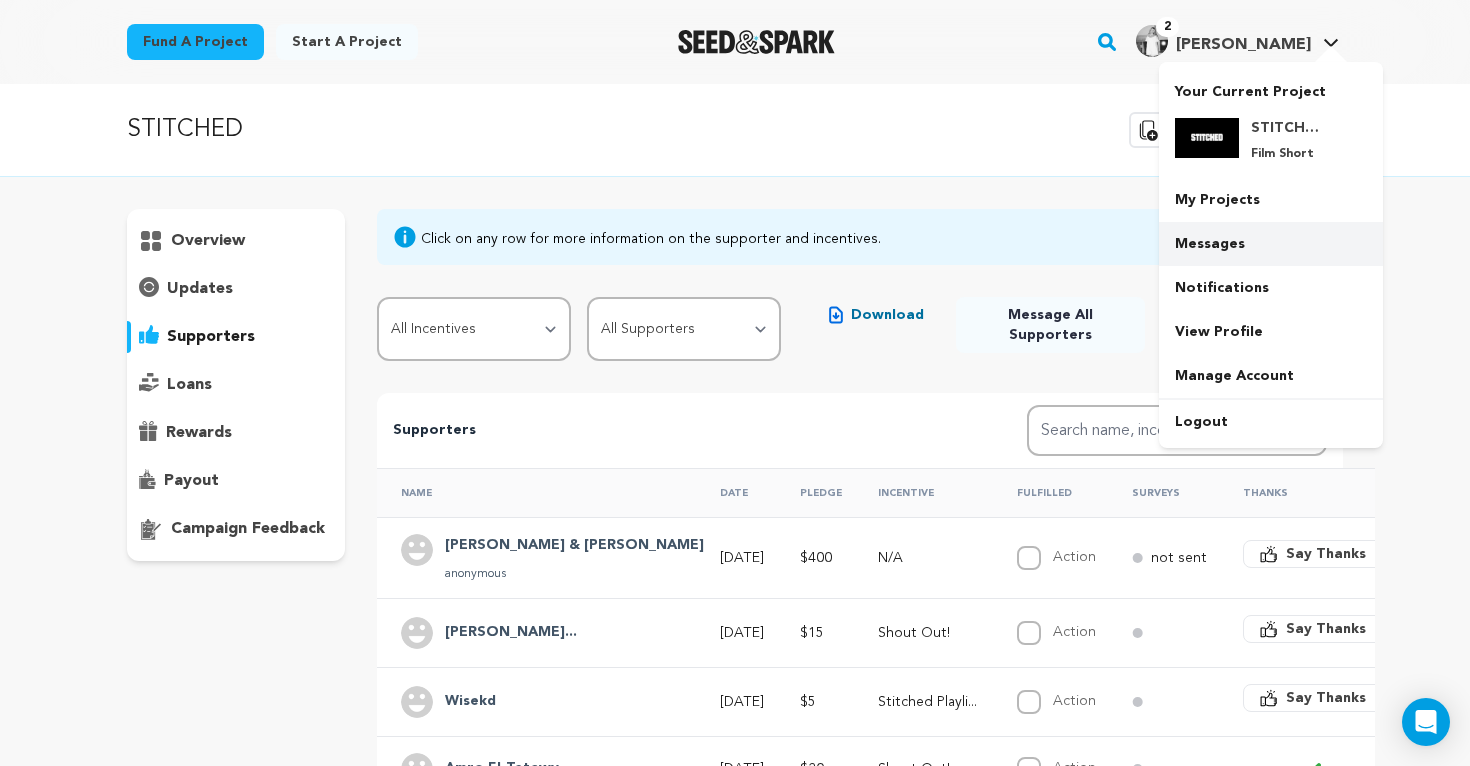 click on "Messages" at bounding box center (1271, 244) 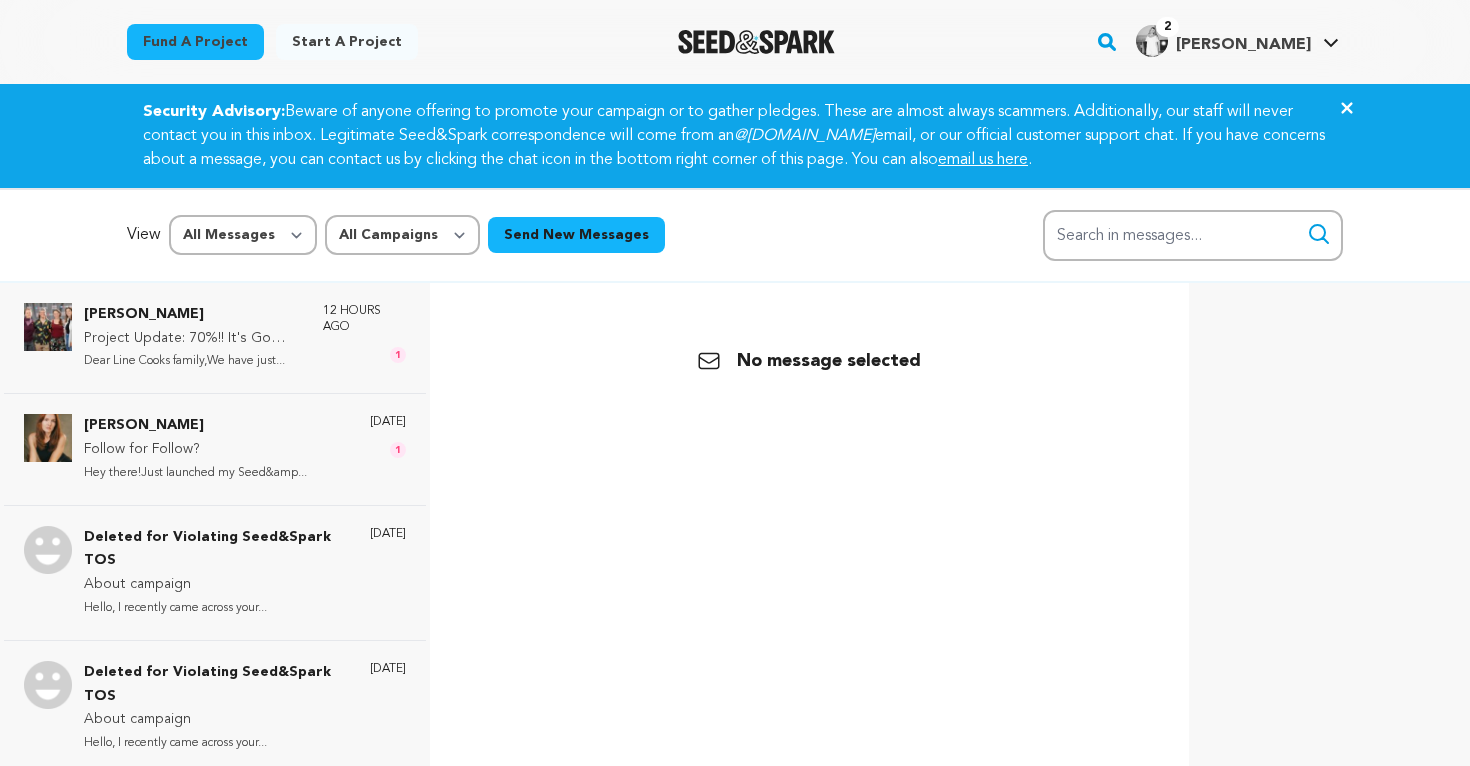 scroll, scrollTop: 0, scrollLeft: 0, axis: both 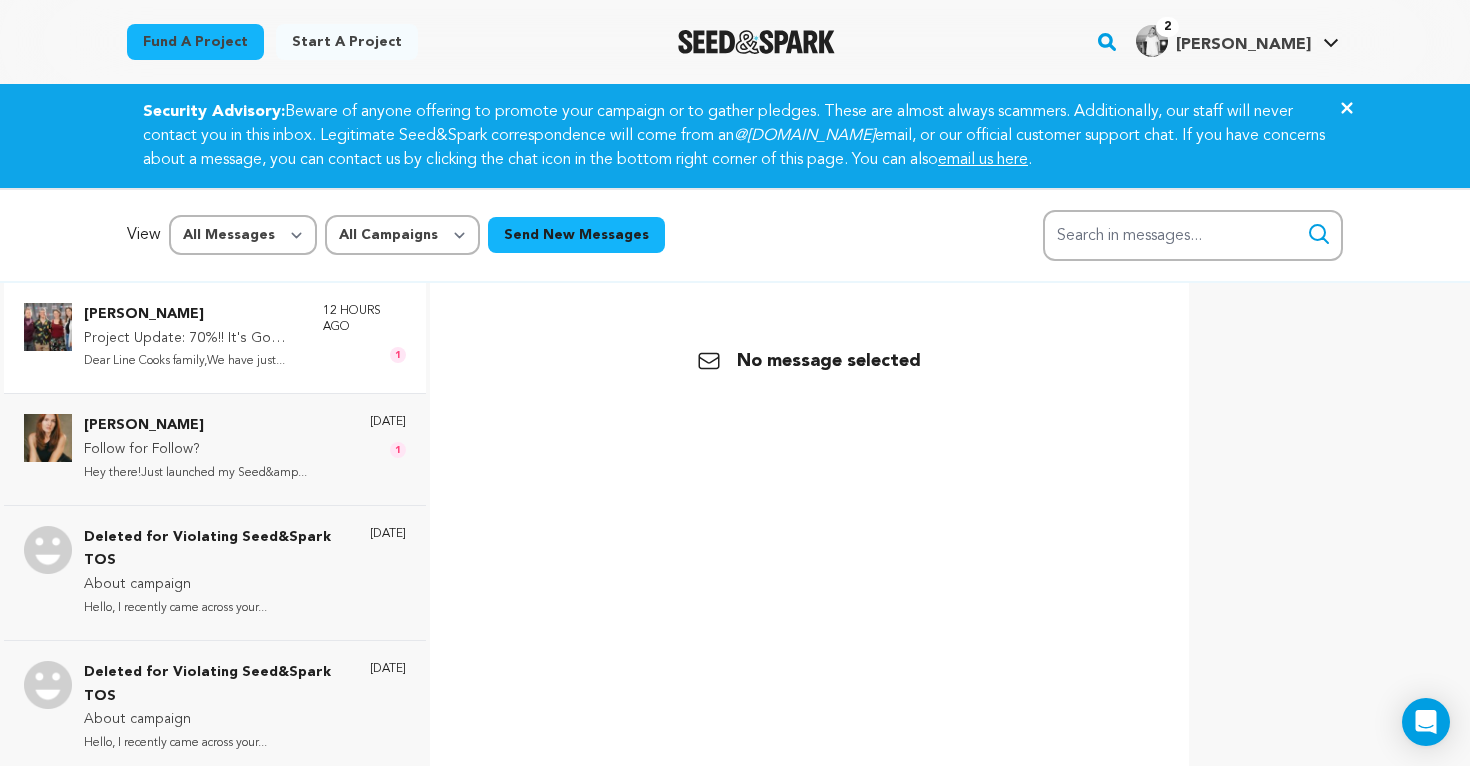click on "Dear Line Cooks family,We have just..." at bounding box center [193, 361] 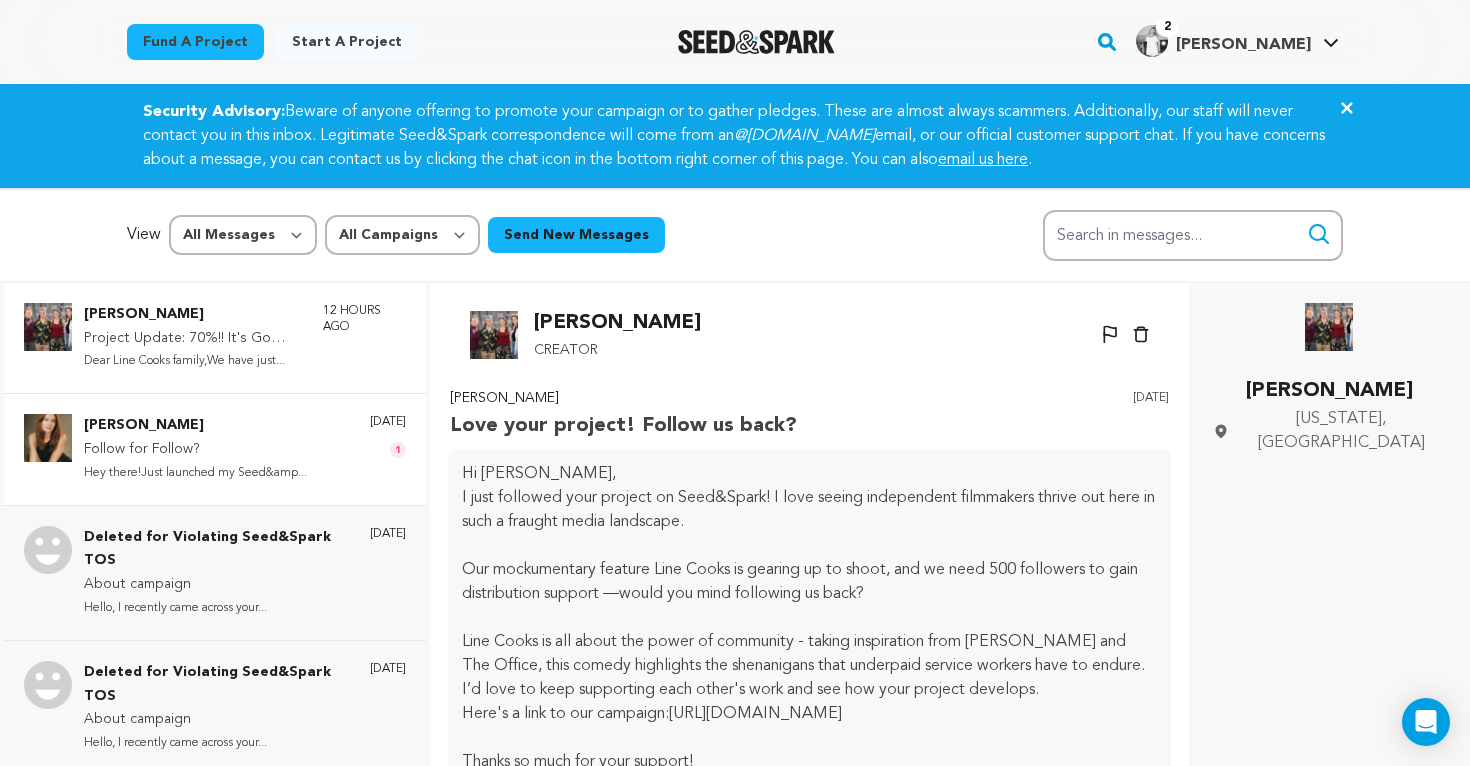 scroll, scrollTop: 50, scrollLeft: 0, axis: vertical 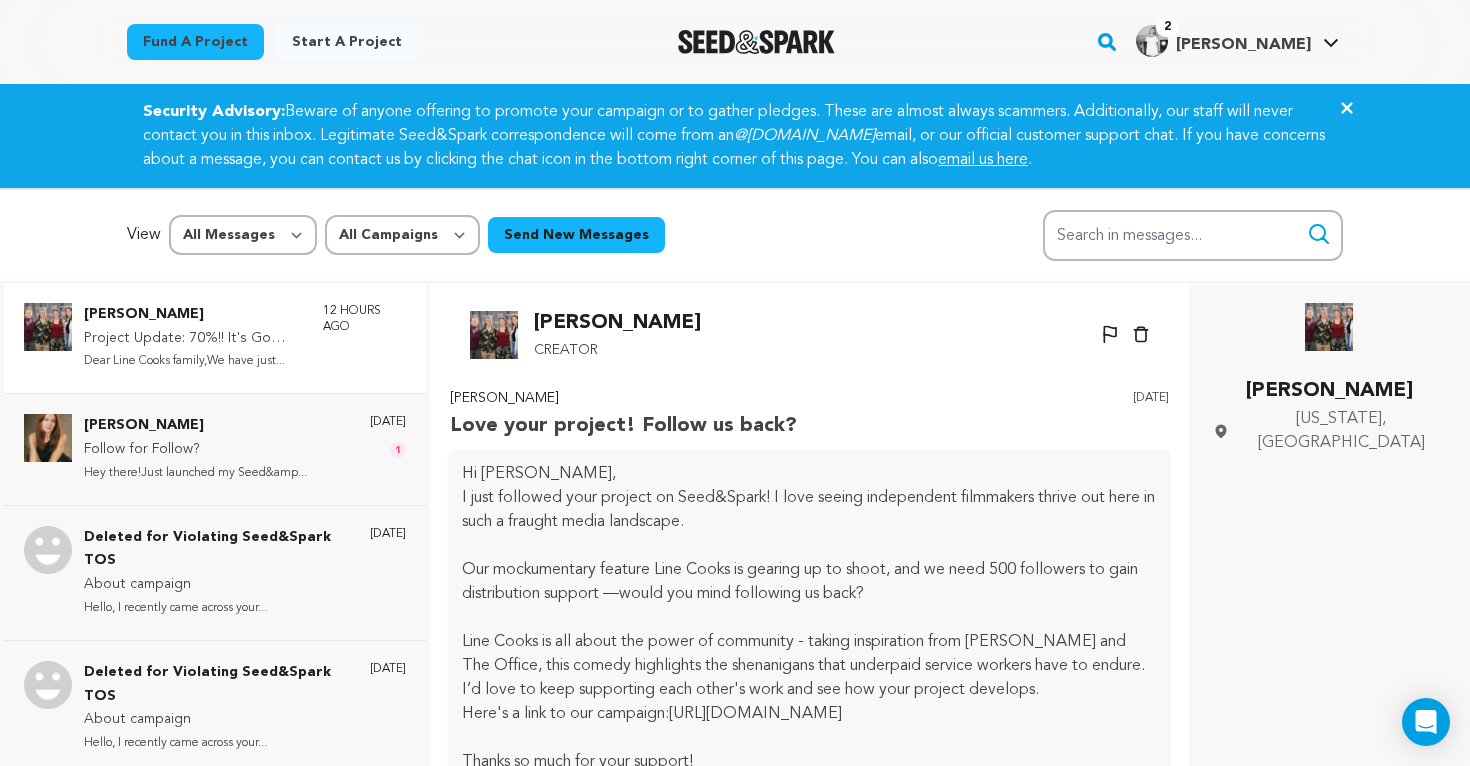 click at bounding box center (494, 335) 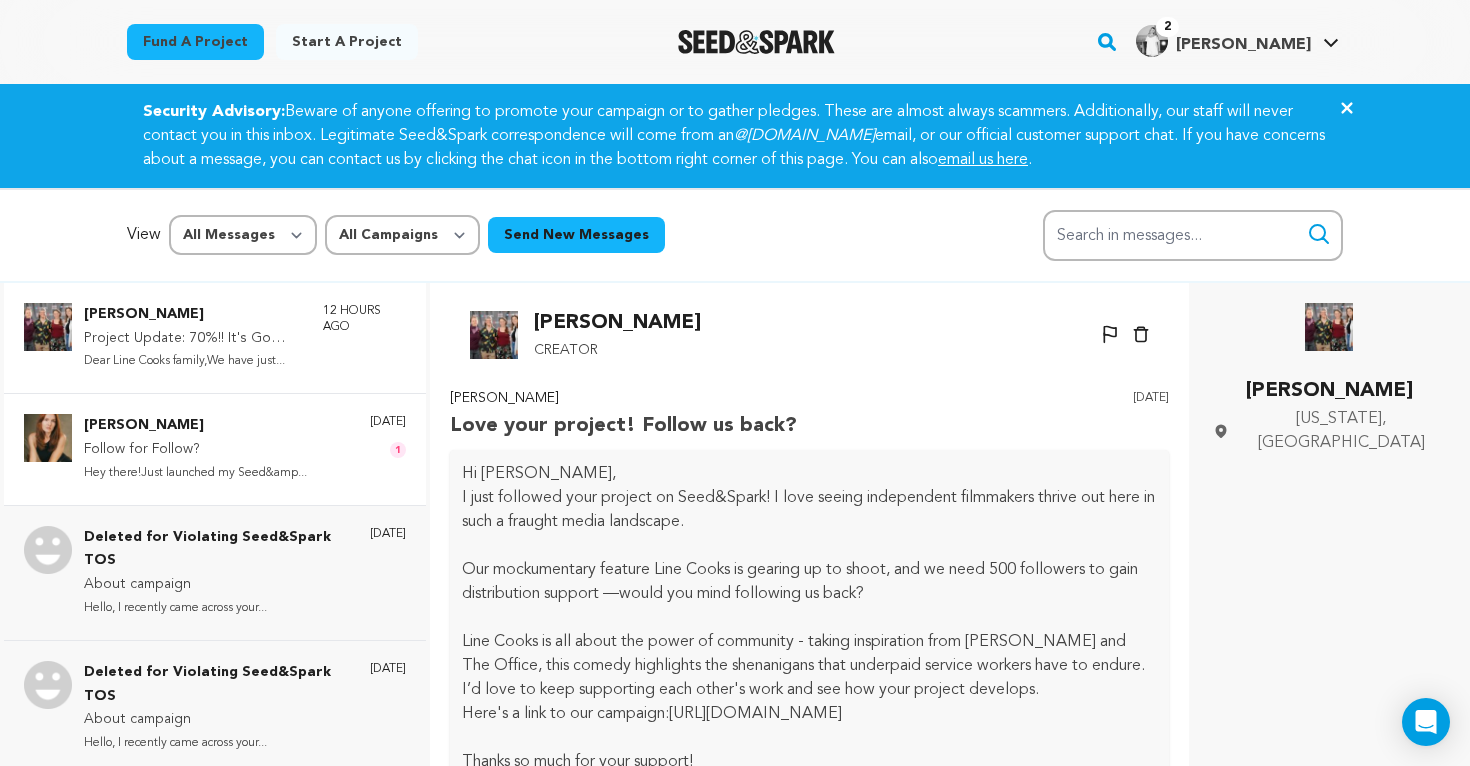 click on "[PERSON_NAME]" at bounding box center (195, 426) 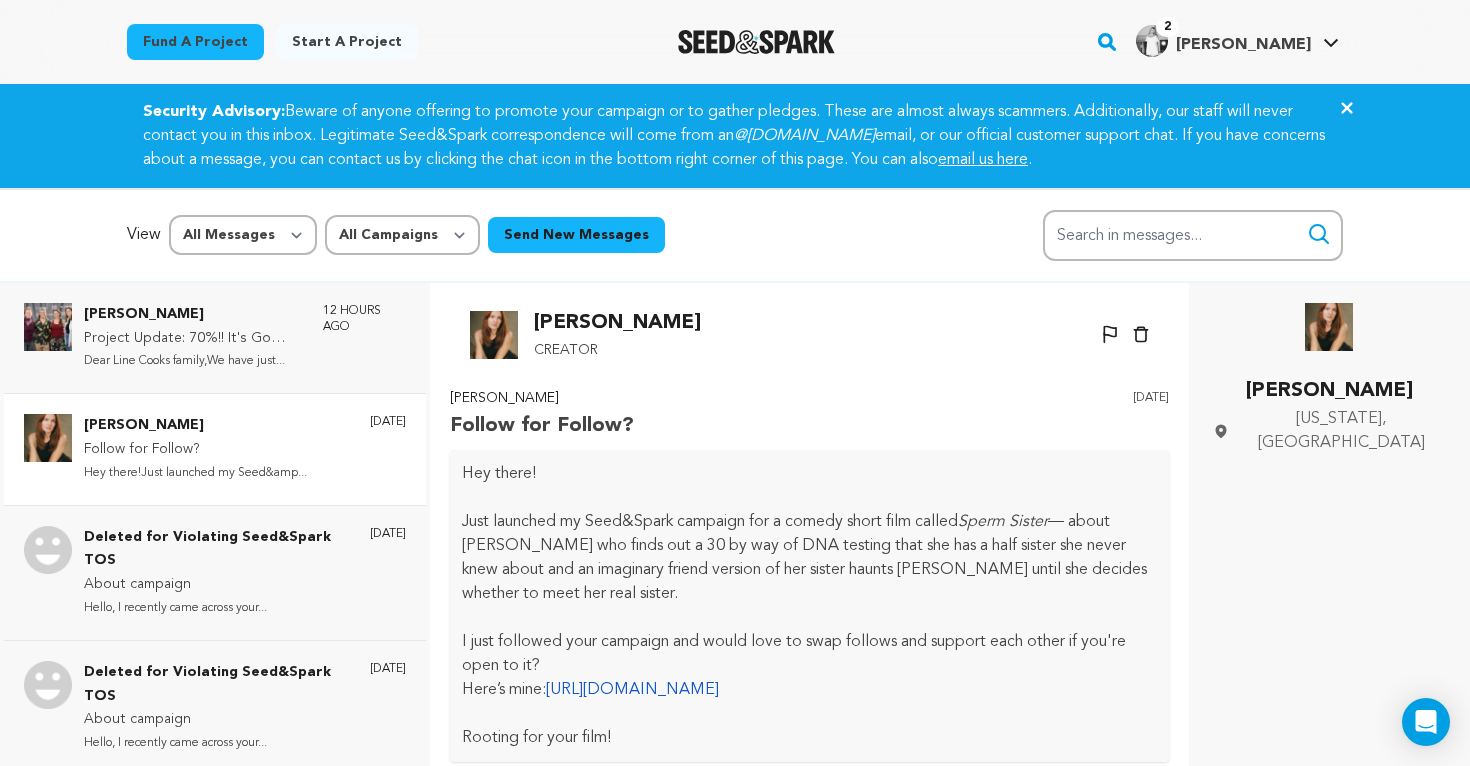 scroll, scrollTop: 185, scrollLeft: 0, axis: vertical 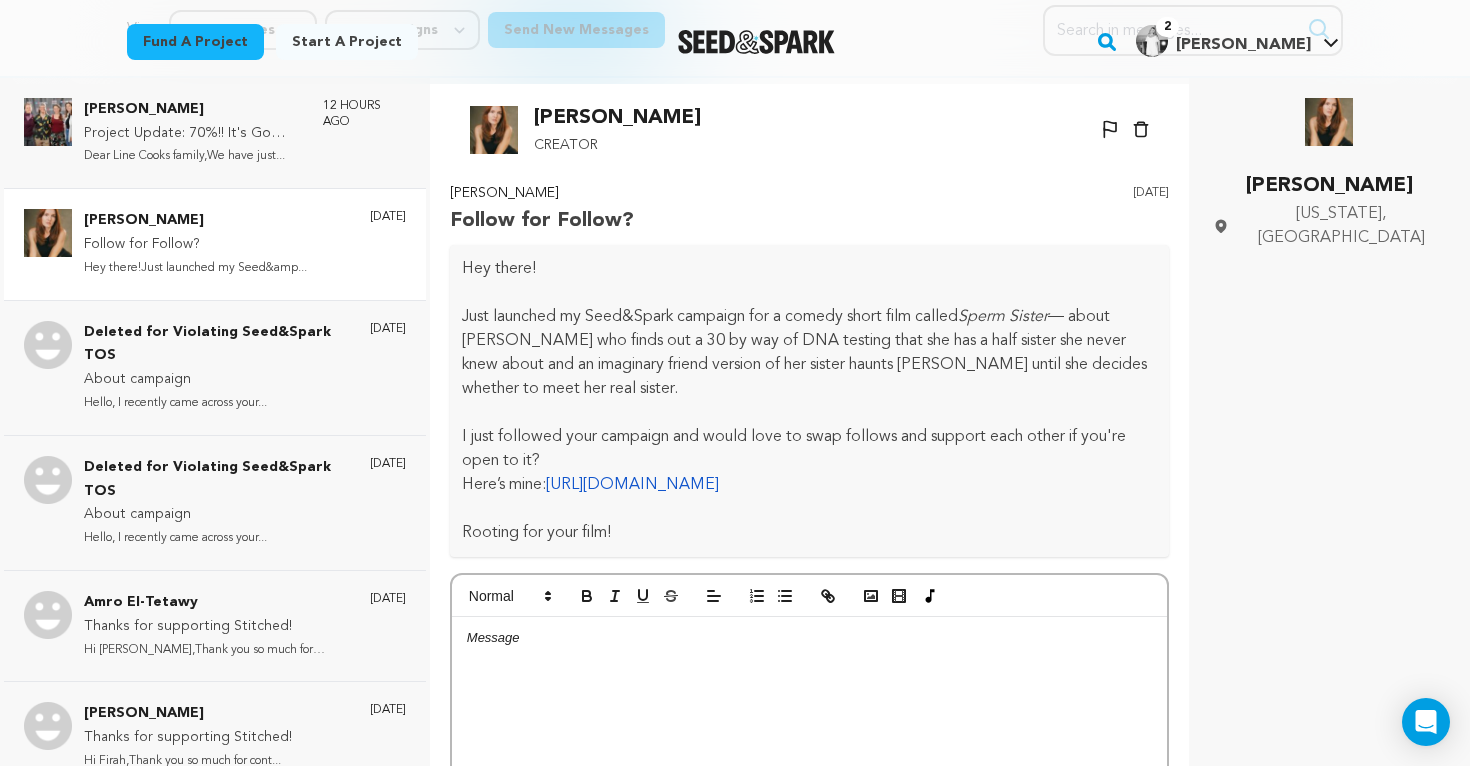 click on "https://seedandspark.com/fund/sperm-sister#story" at bounding box center [632, 485] 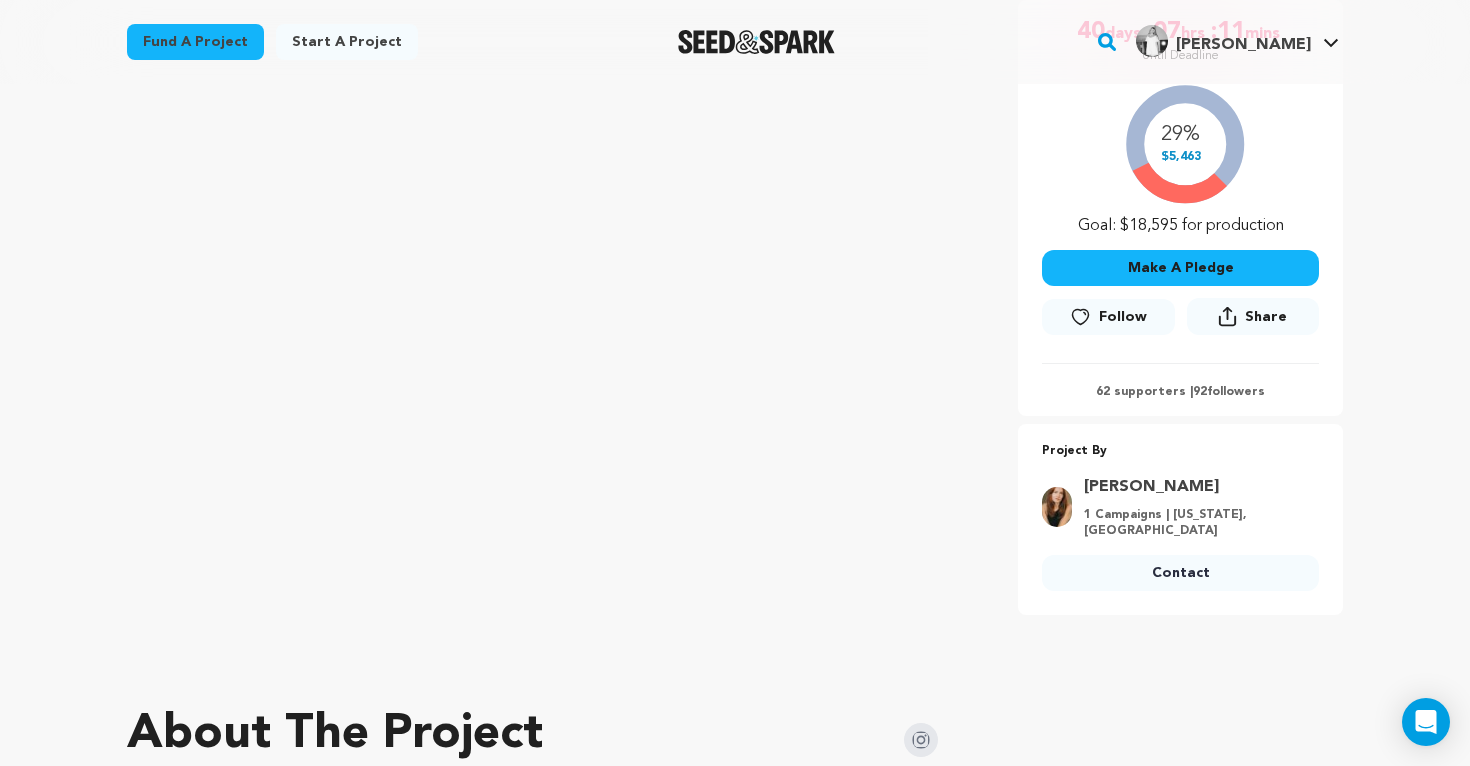 scroll, scrollTop: 127, scrollLeft: 0, axis: vertical 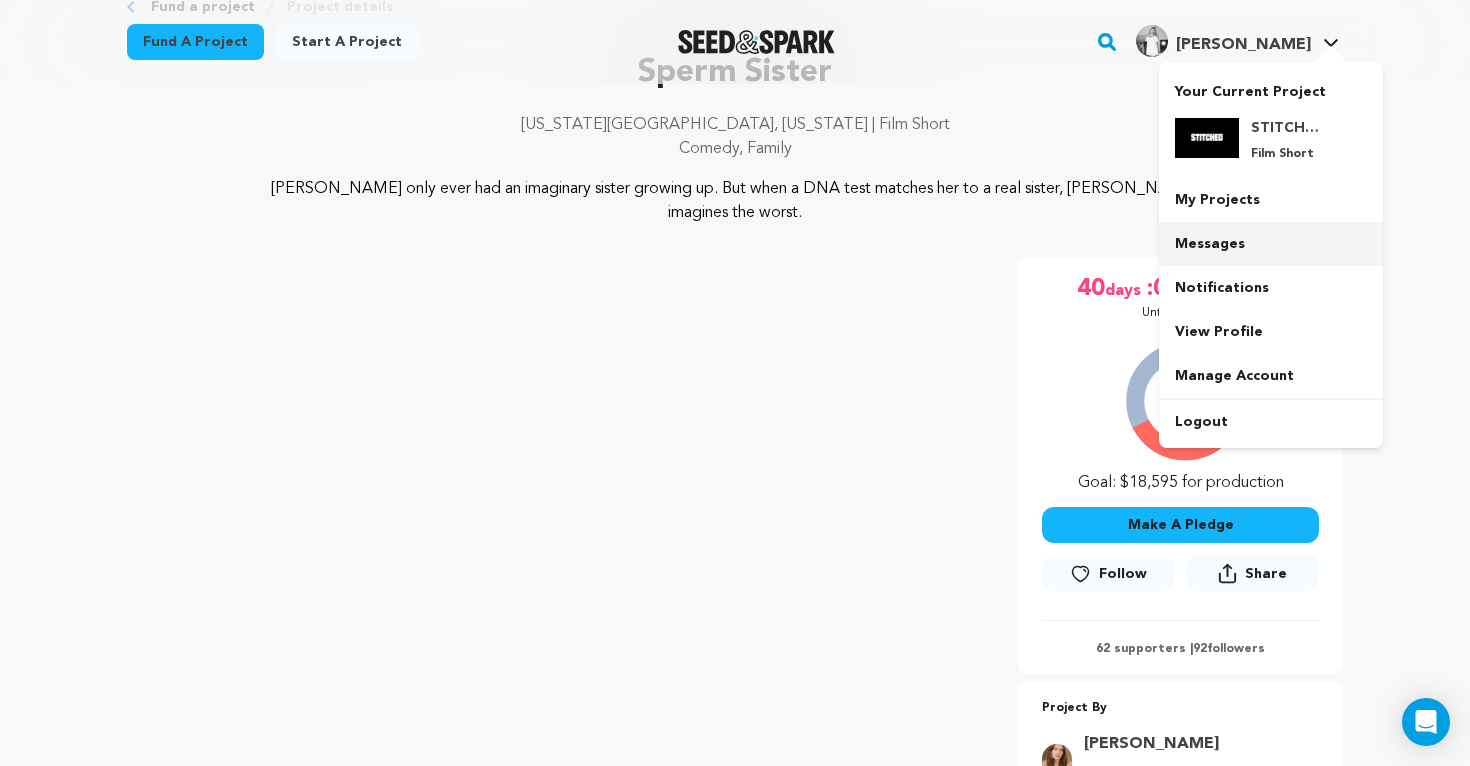 click on "Messages" at bounding box center (1271, 244) 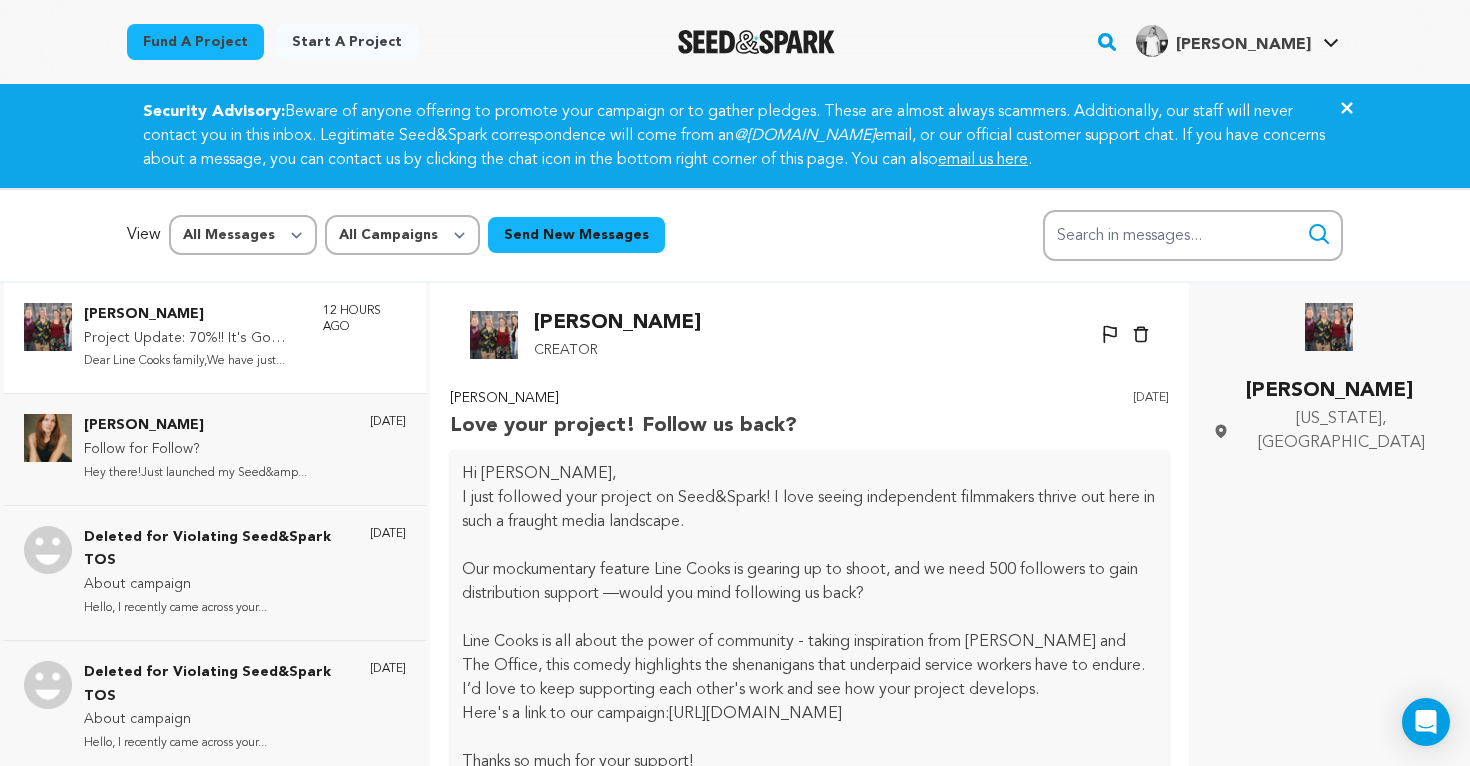 scroll, scrollTop: 299, scrollLeft: 0, axis: vertical 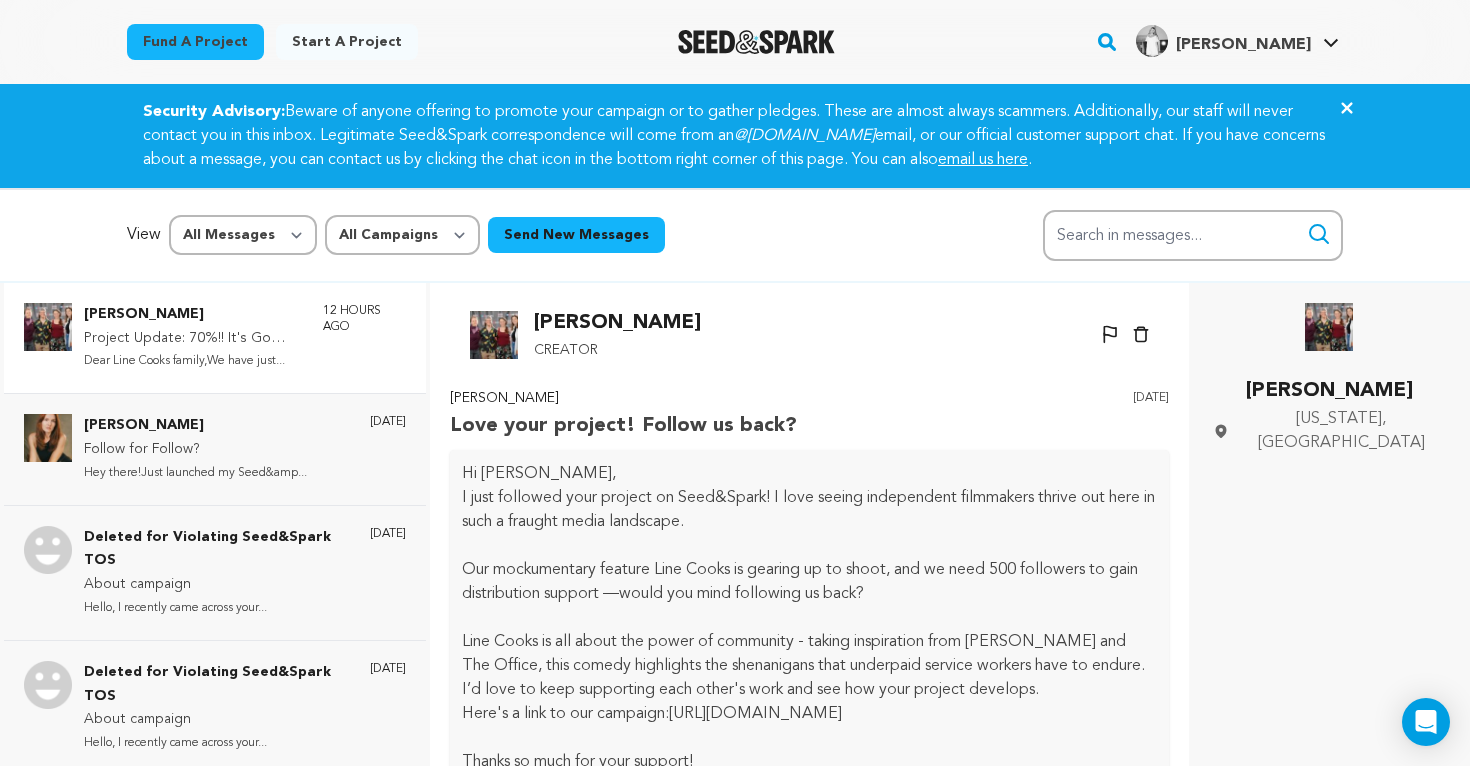 click on "Close" 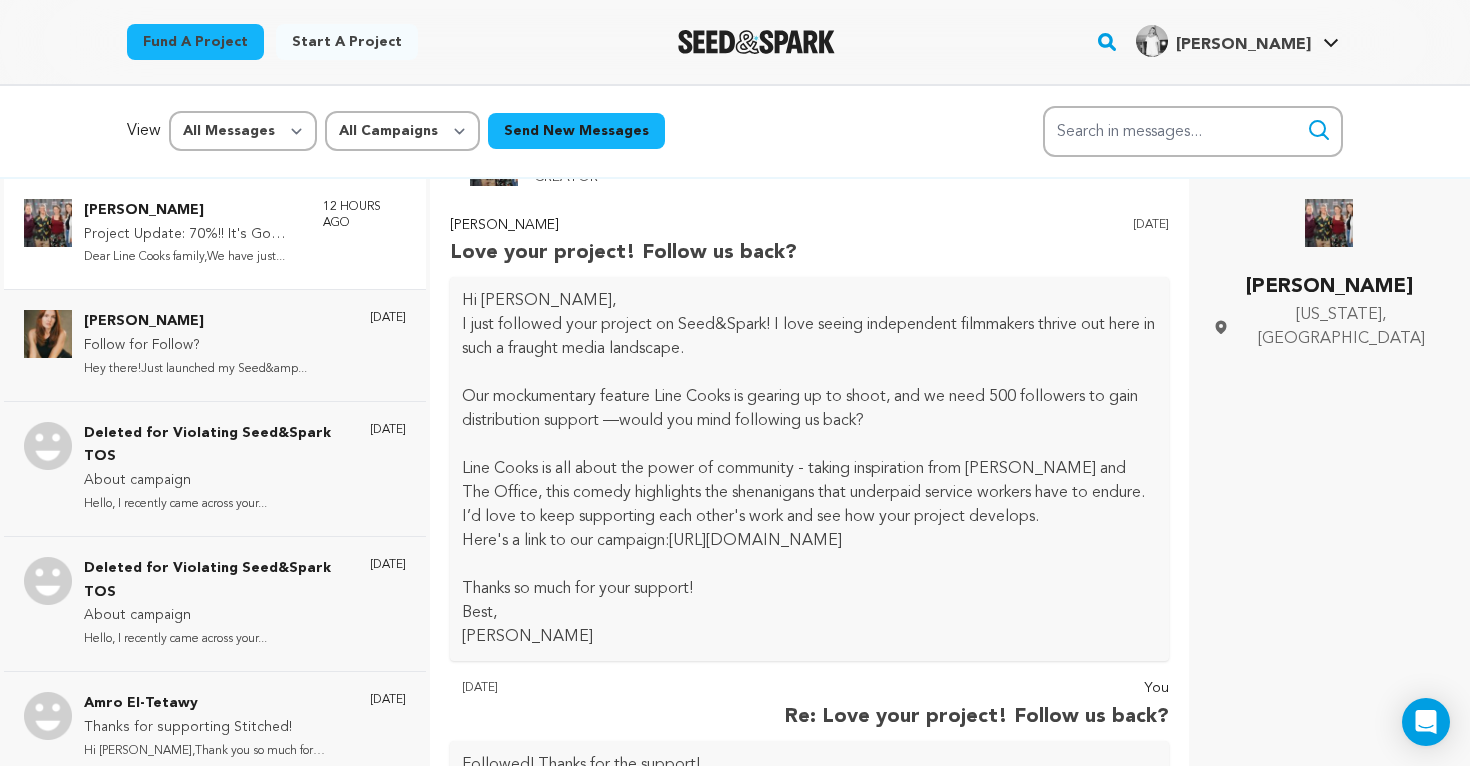 scroll, scrollTop: 48, scrollLeft: 0, axis: vertical 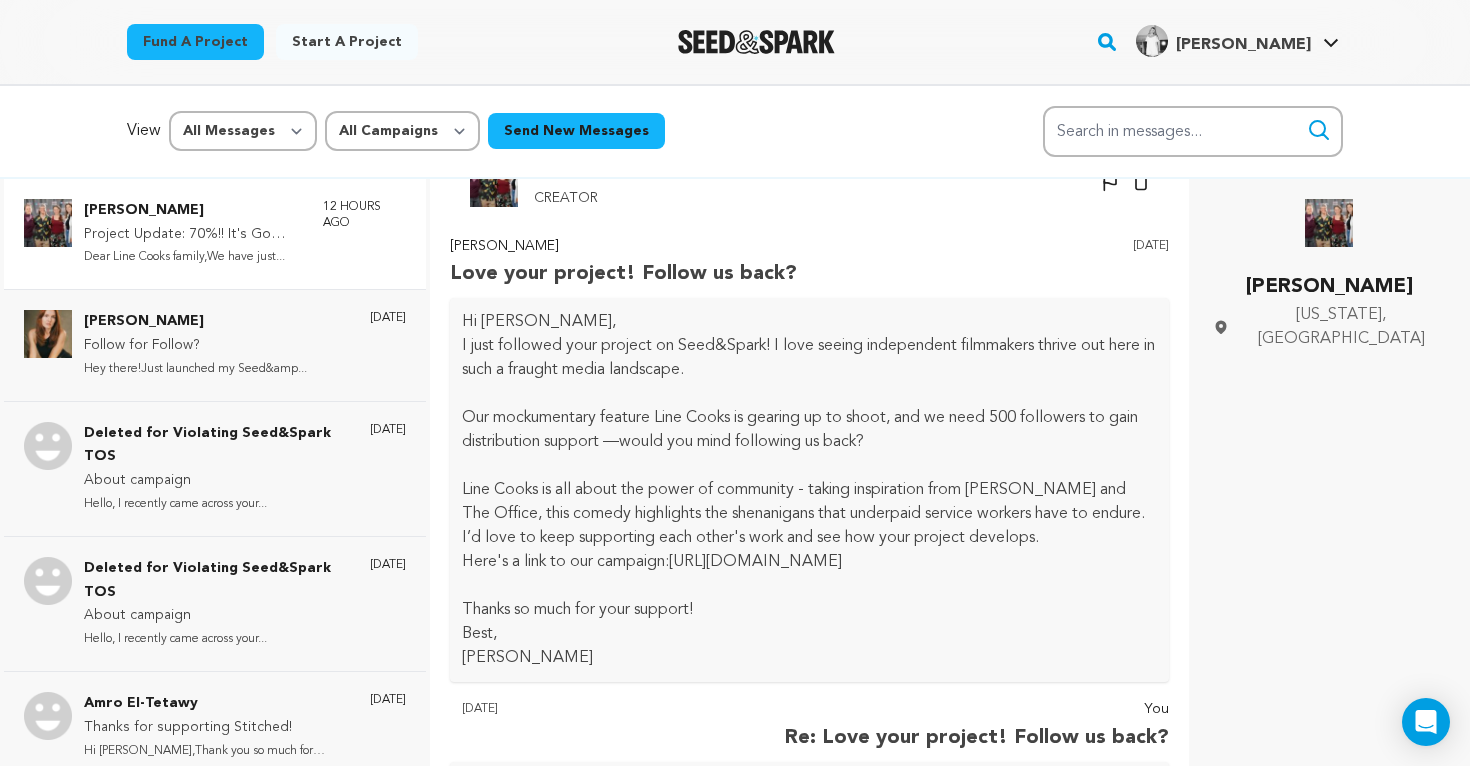click on "[URL][DOMAIN_NAME]" at bounding box center (755, 562) 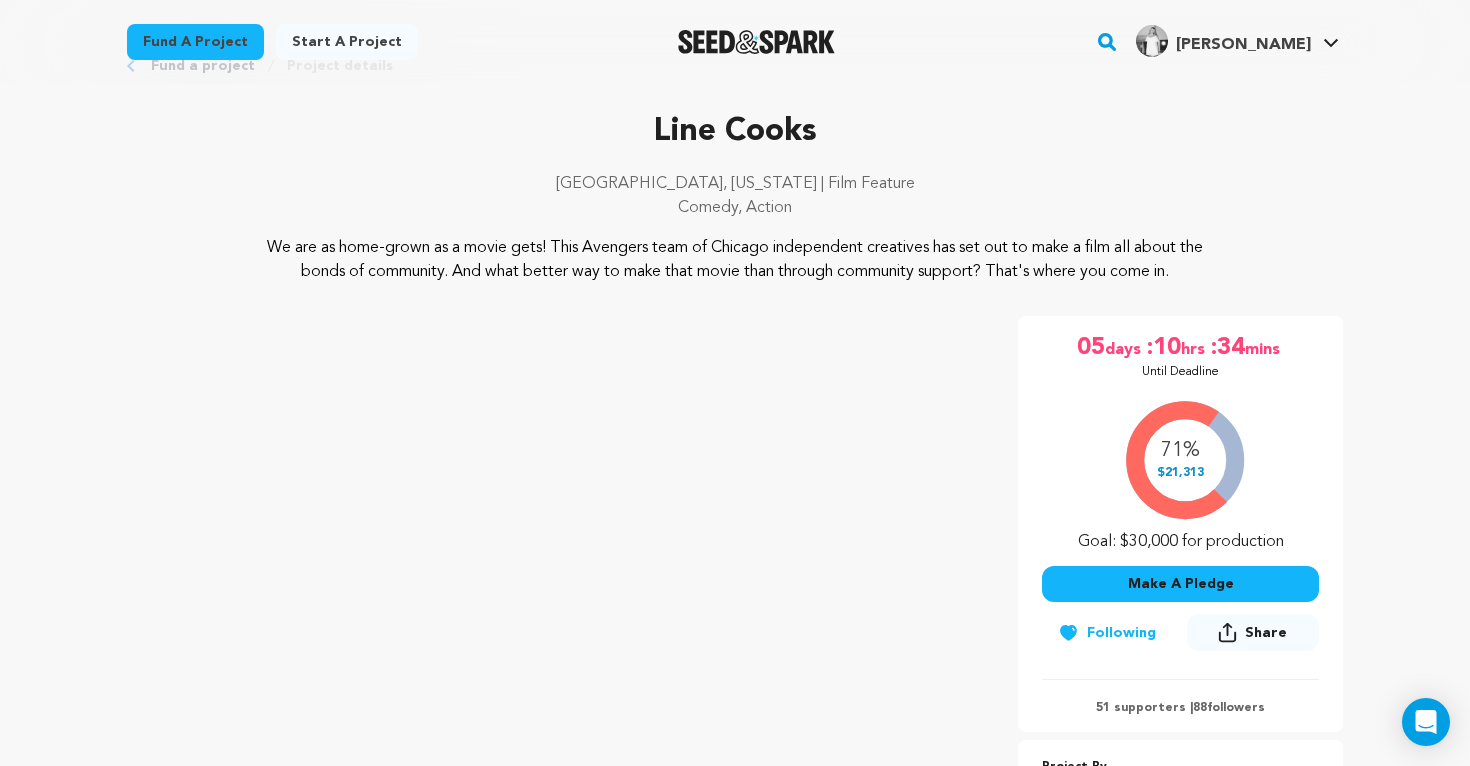 scroll, scrollTop: 72, scrollLeft: 0, axis: vertical 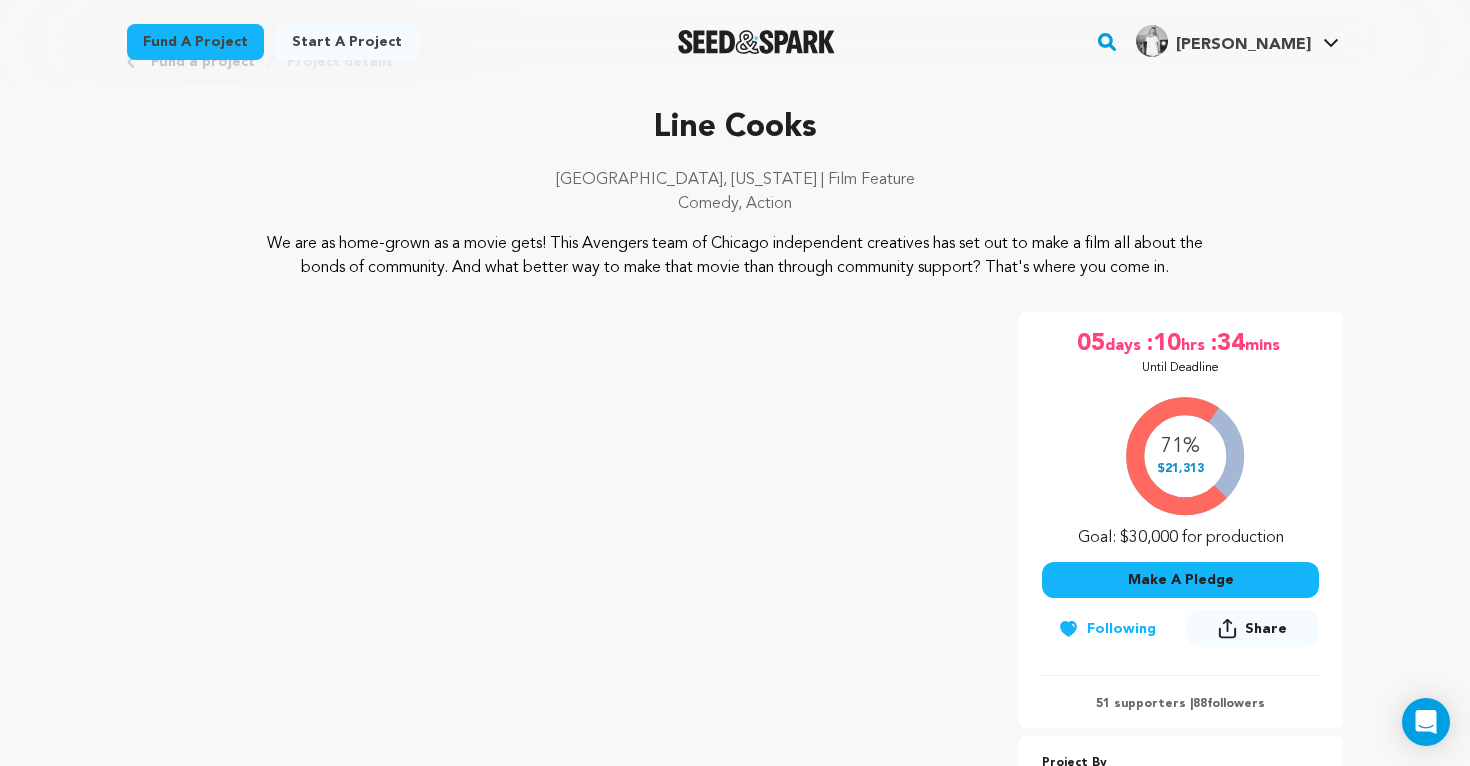 drag, startPoint x: 1160, startPoint y: 466, endPoint x: 1237, endPoint y: 475, distance: 77.52419 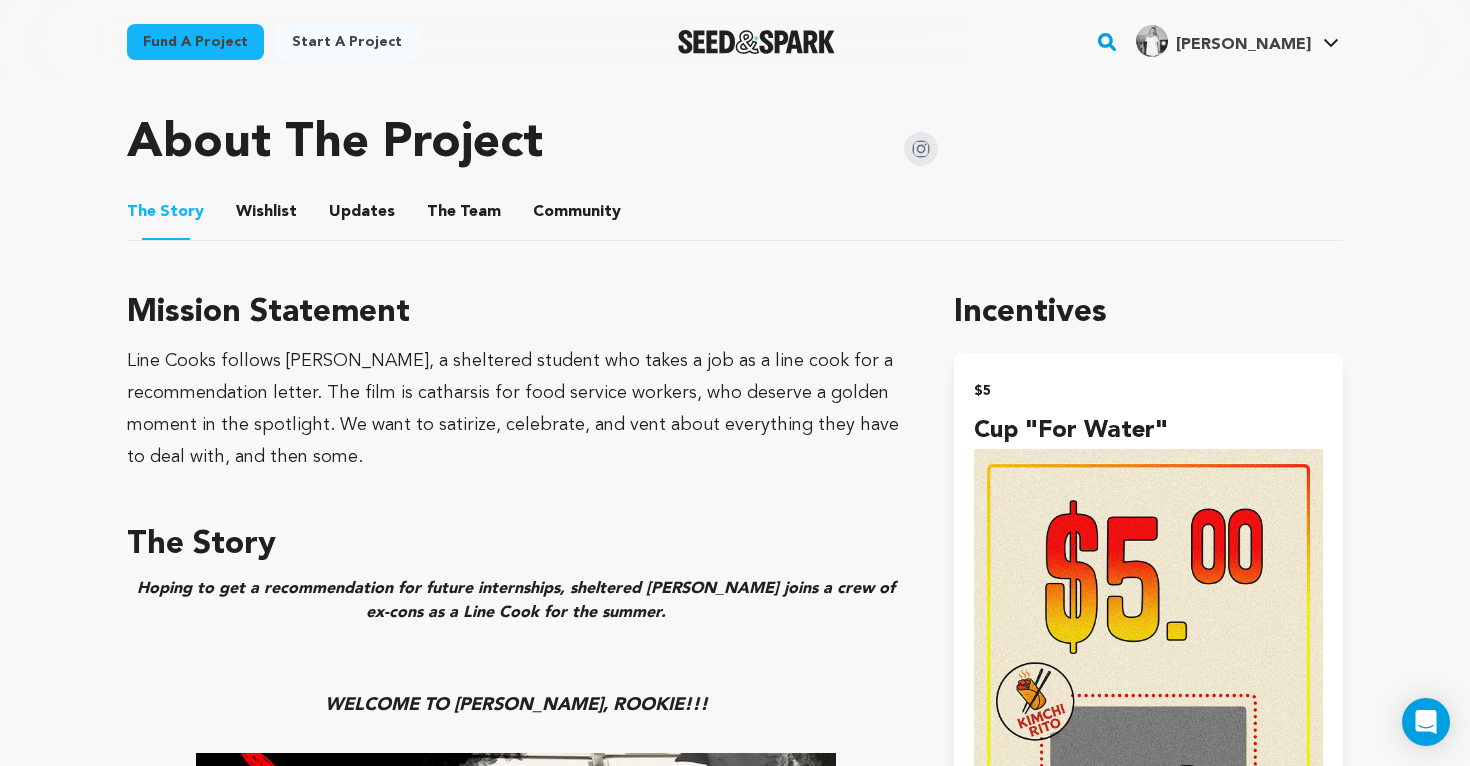 scroll, scrollTop: 969, scrollLeft: 0, axis: vertical 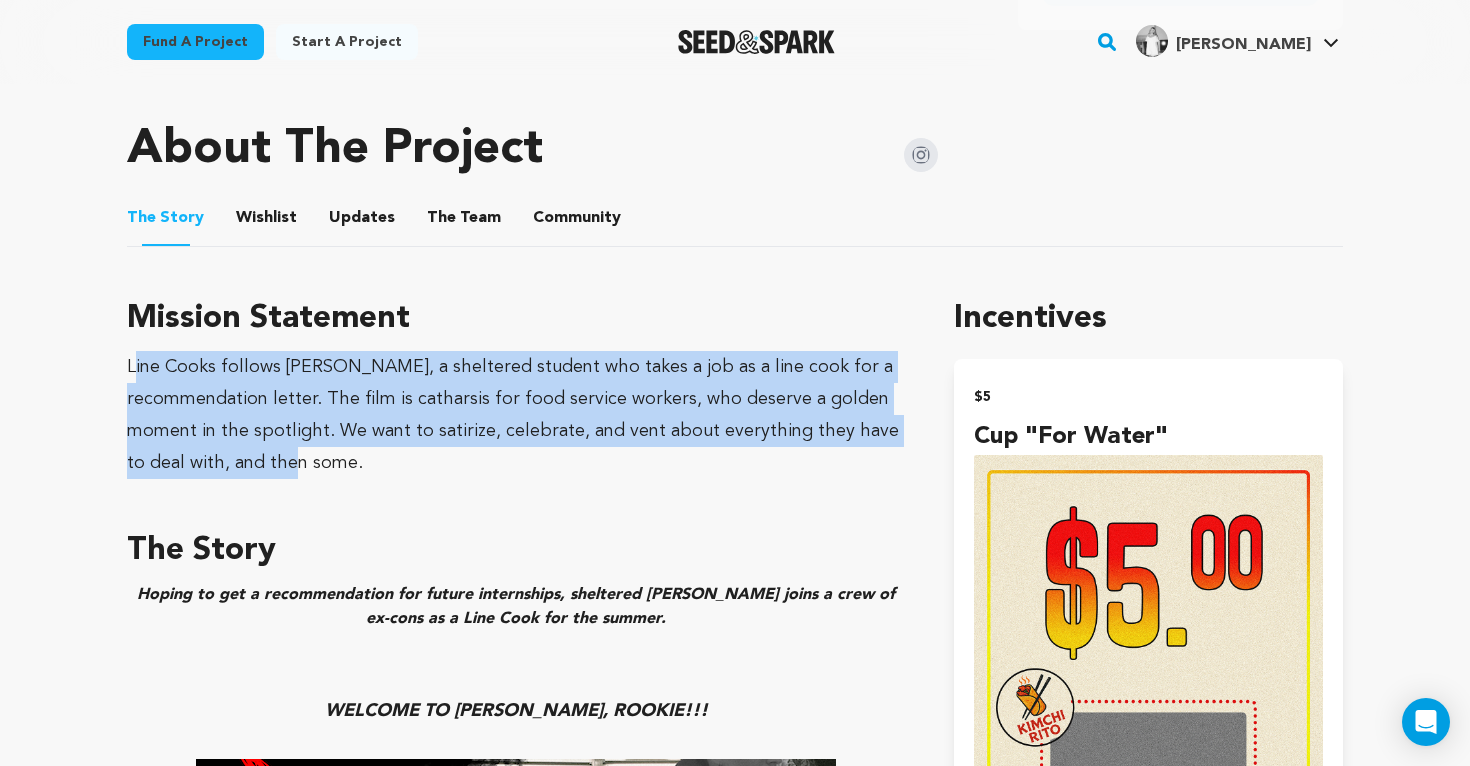 drag, startPoint x: 336, startPoint y: 448, endPoint x: 131, endPoint y: 362, distance: 222.30835 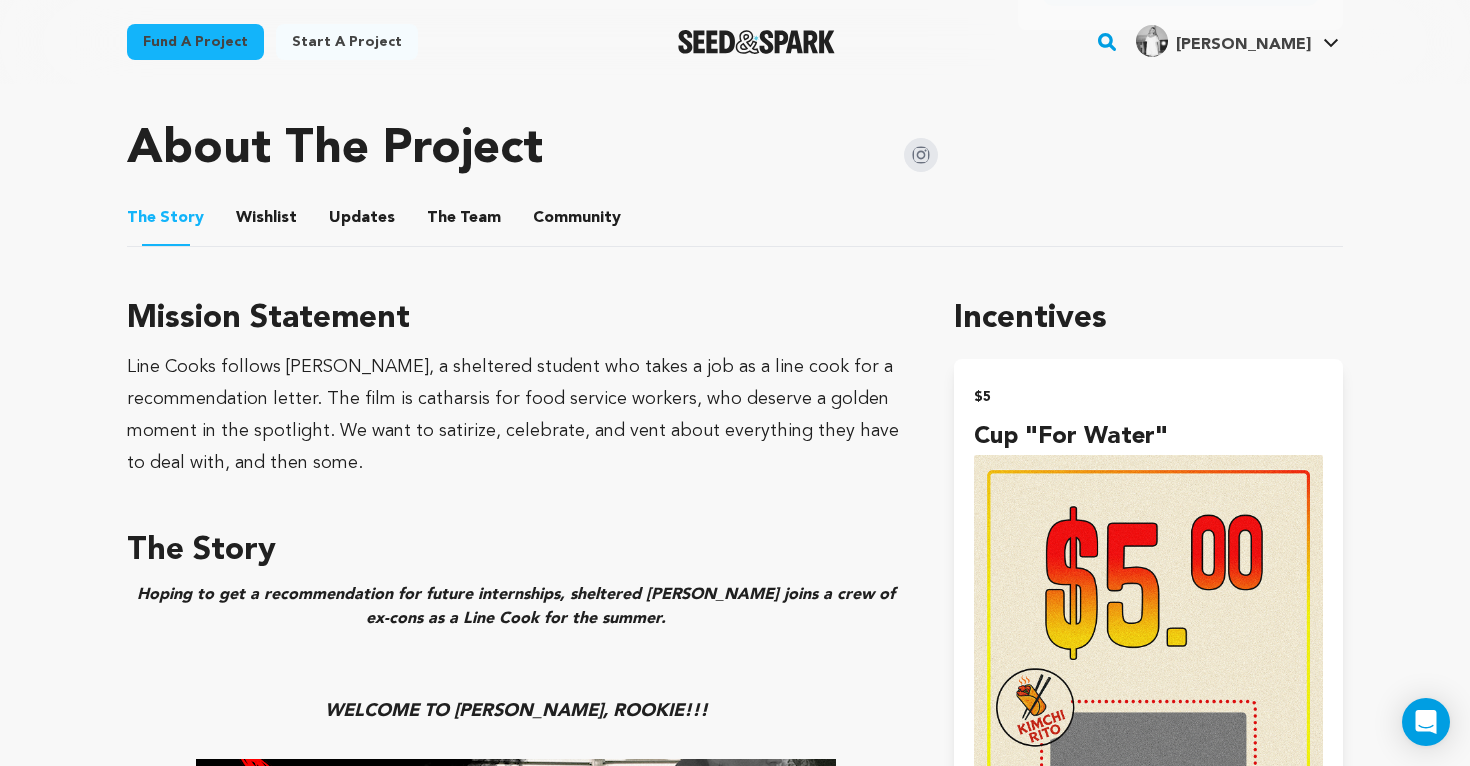 click on "Fund a project
Start a project
Search" at bounding box center (735, 6984) 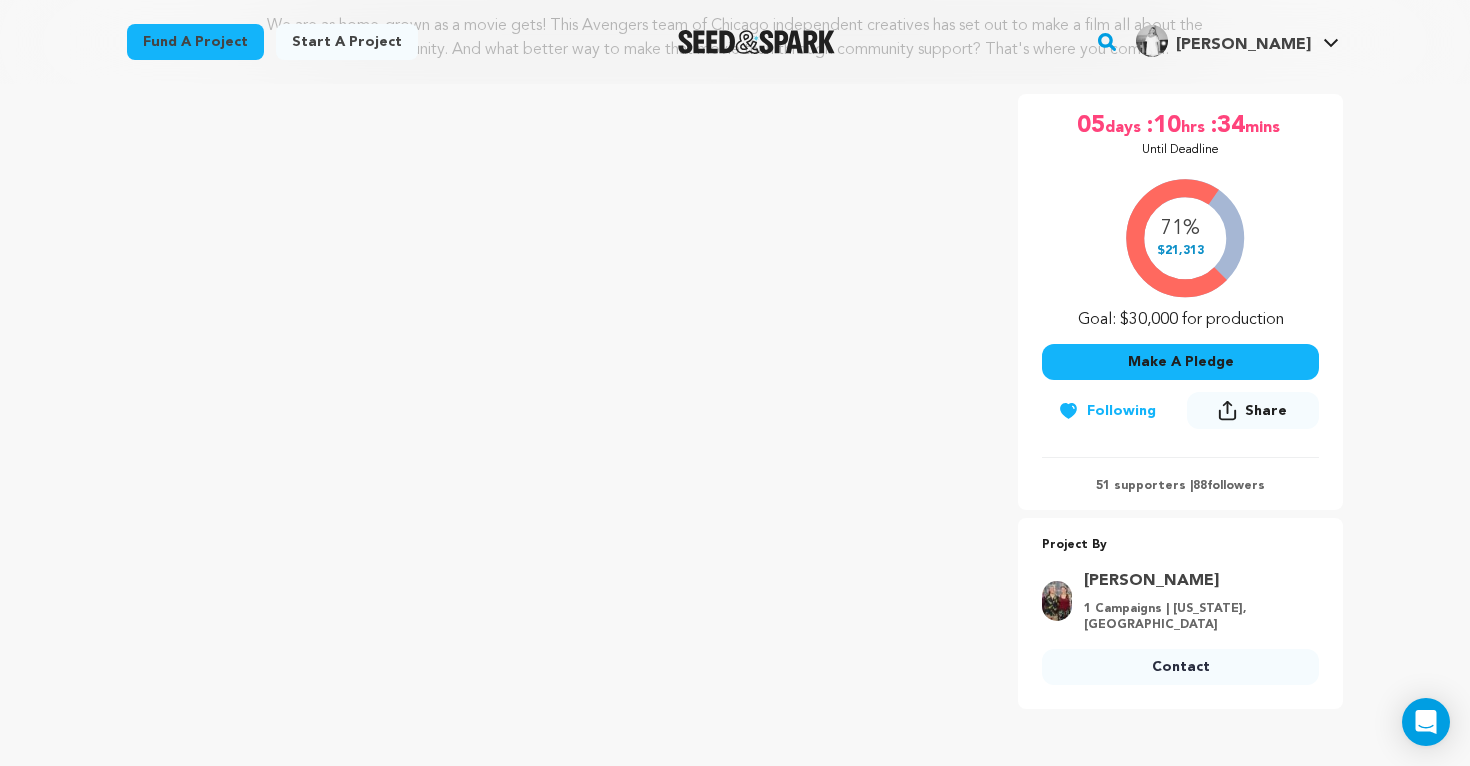 scroll, scrollTop: 0, scrollLeft: 0, axis: both 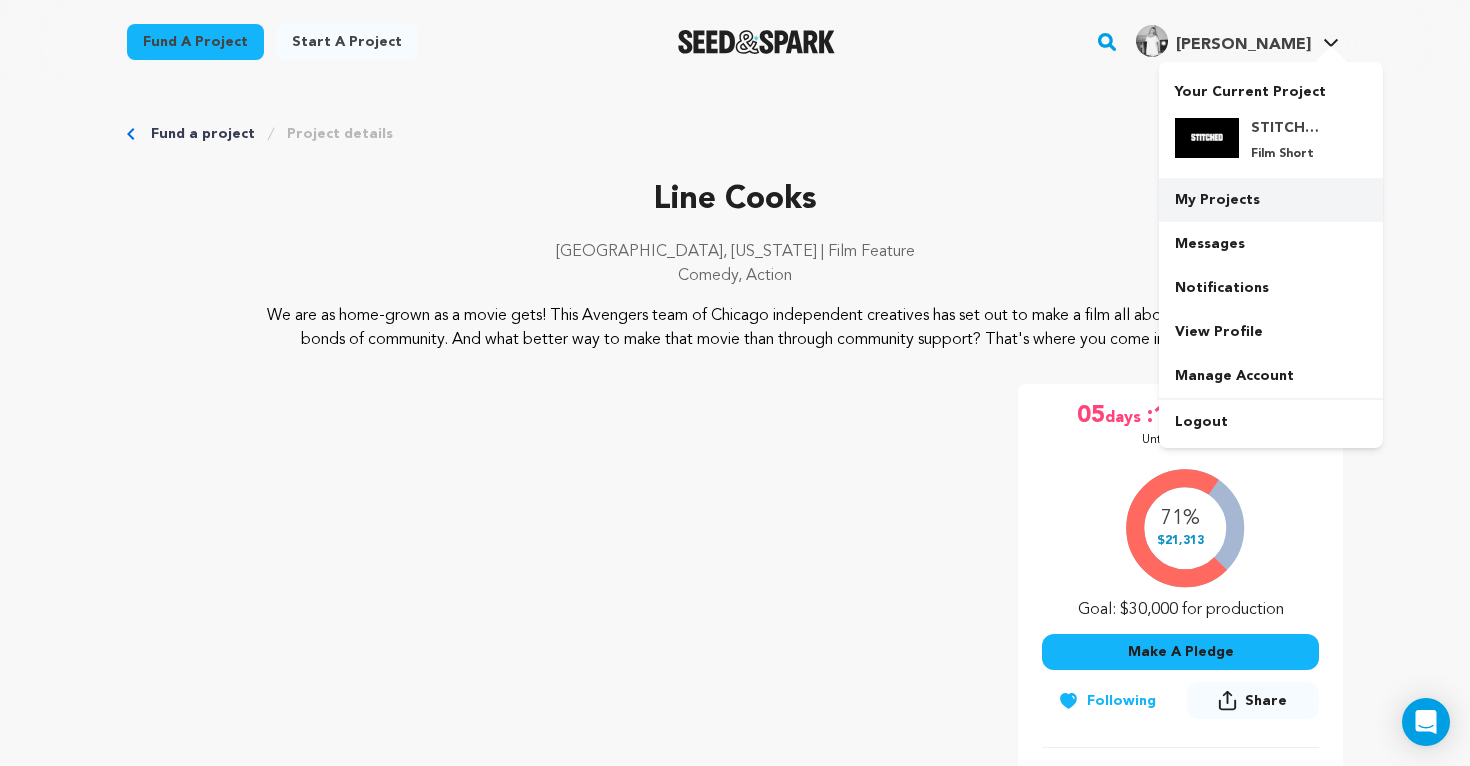 click on "My Projects" at bounding box center [1271, 200] 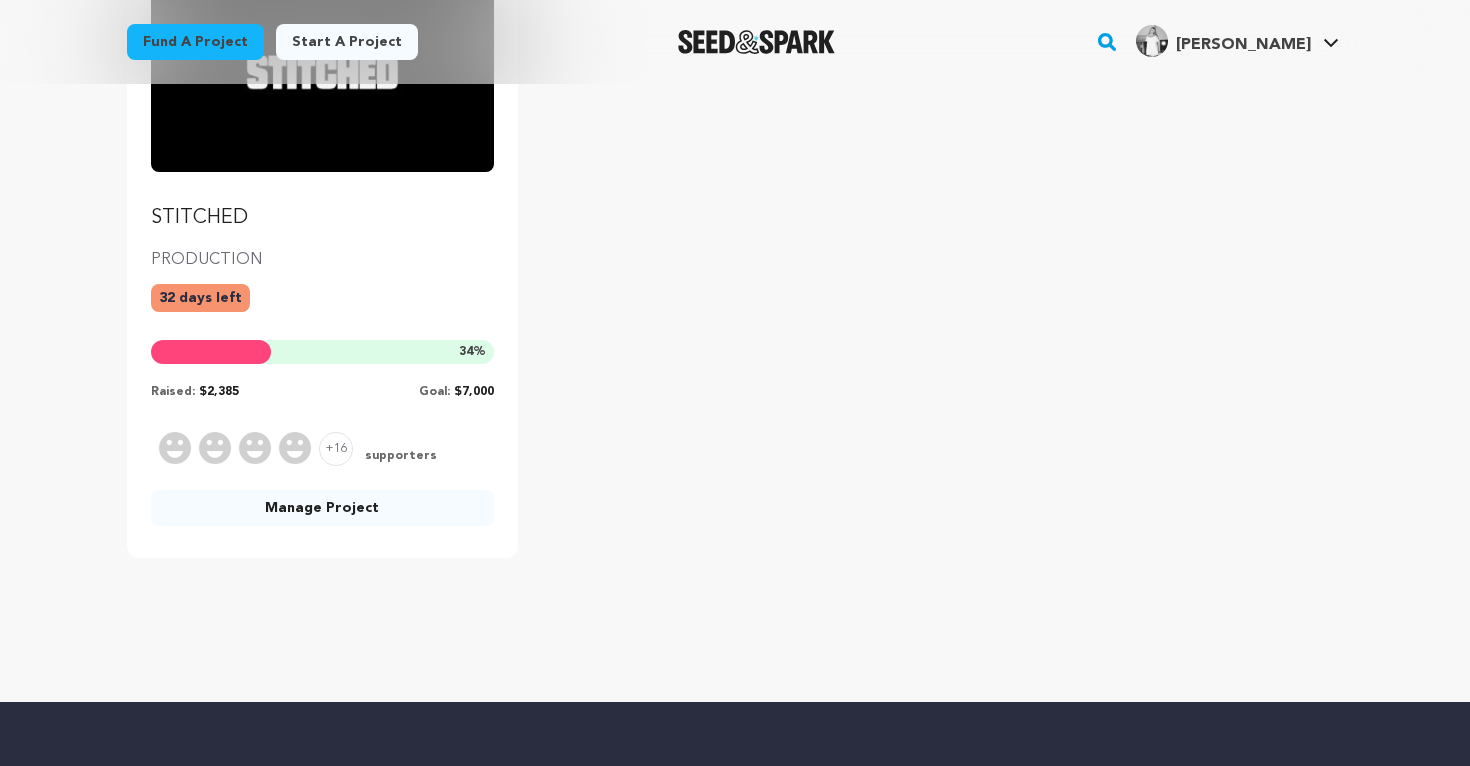 scroll, scrollTop: 336, scrollLeft: 0, axis: vertical 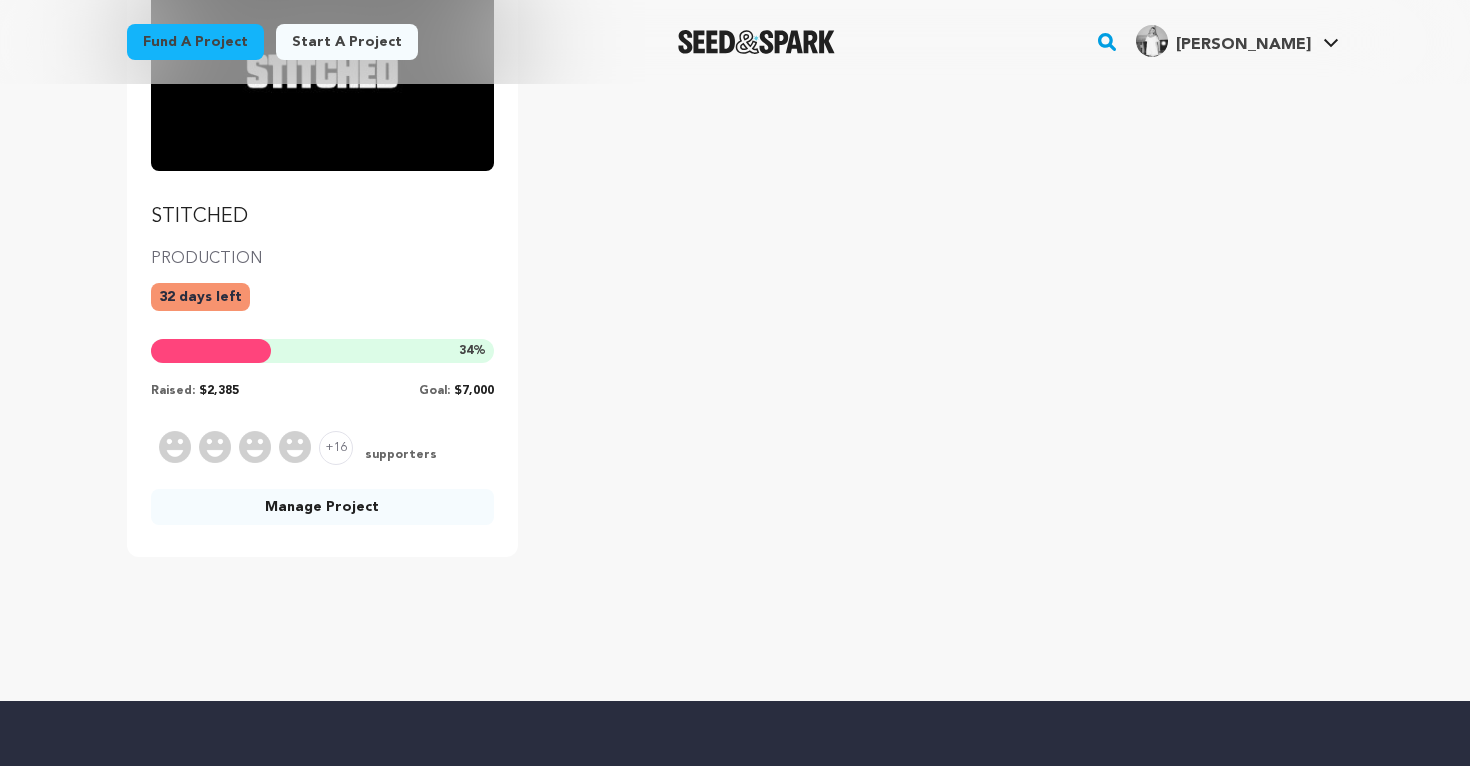 click on "Manage Project" at bounding box center (322, 507) 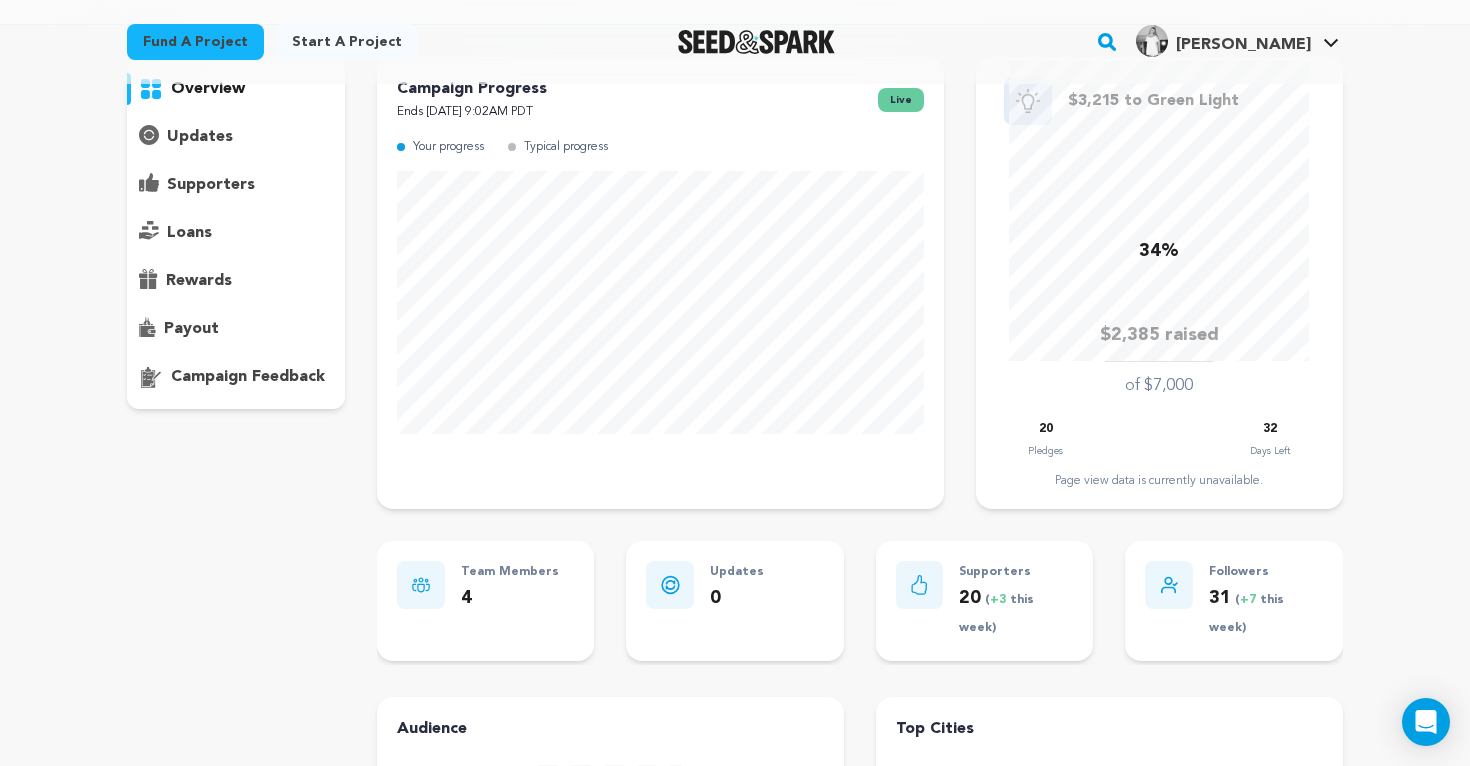 scroll, scrollTop: 0, scrollLeft: 0, axis: both 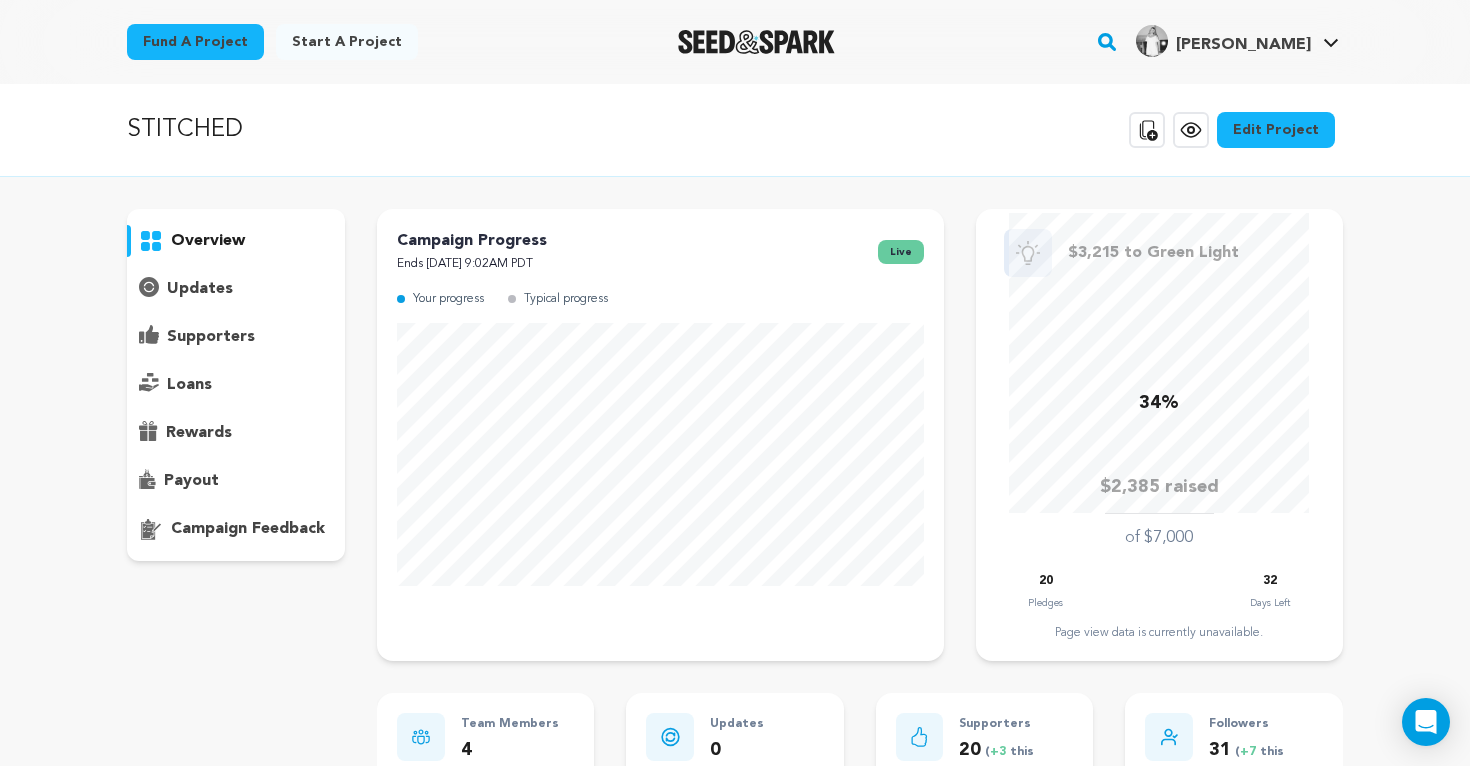click on "loans" at bounding box center [189, 385] 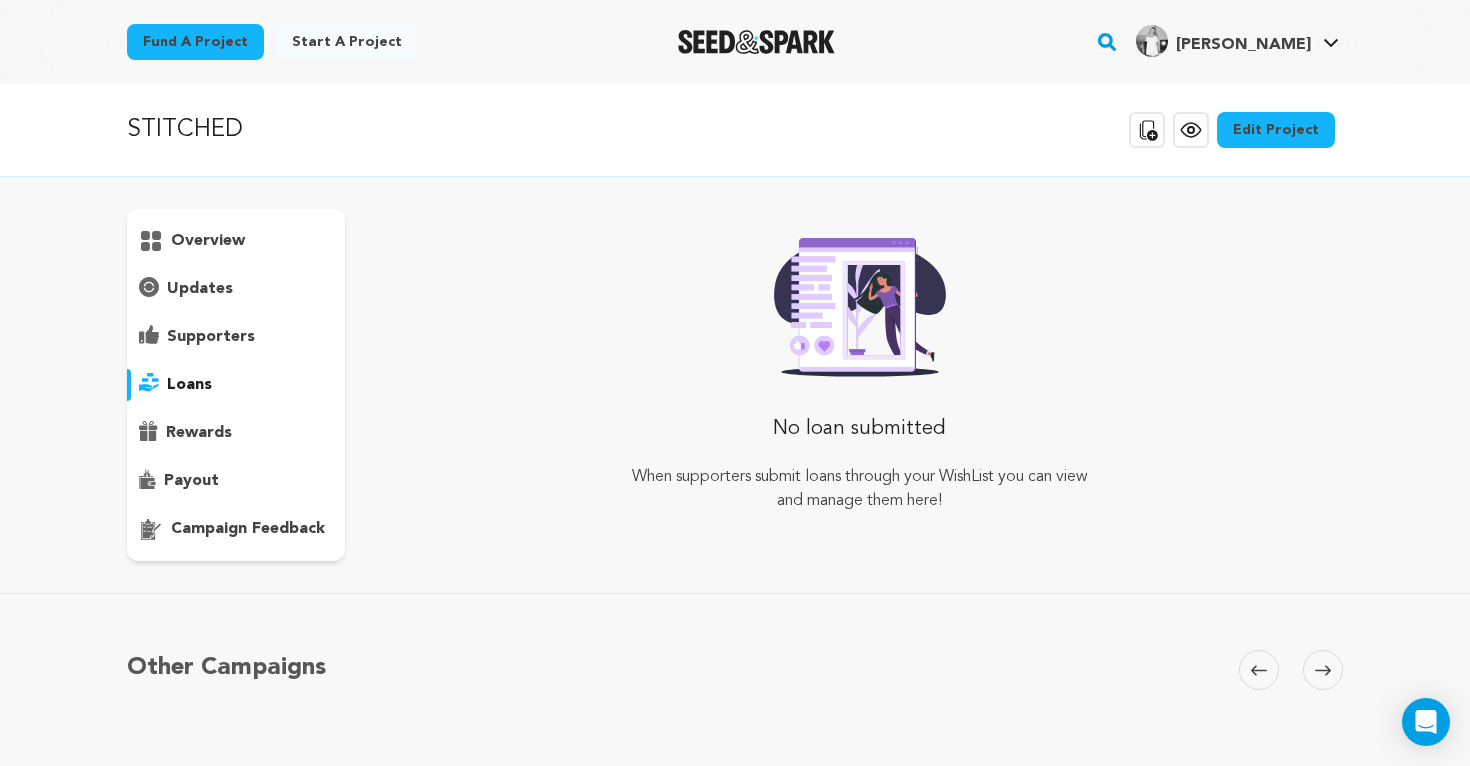 click on "rewards" at bounding box center (199, 433) 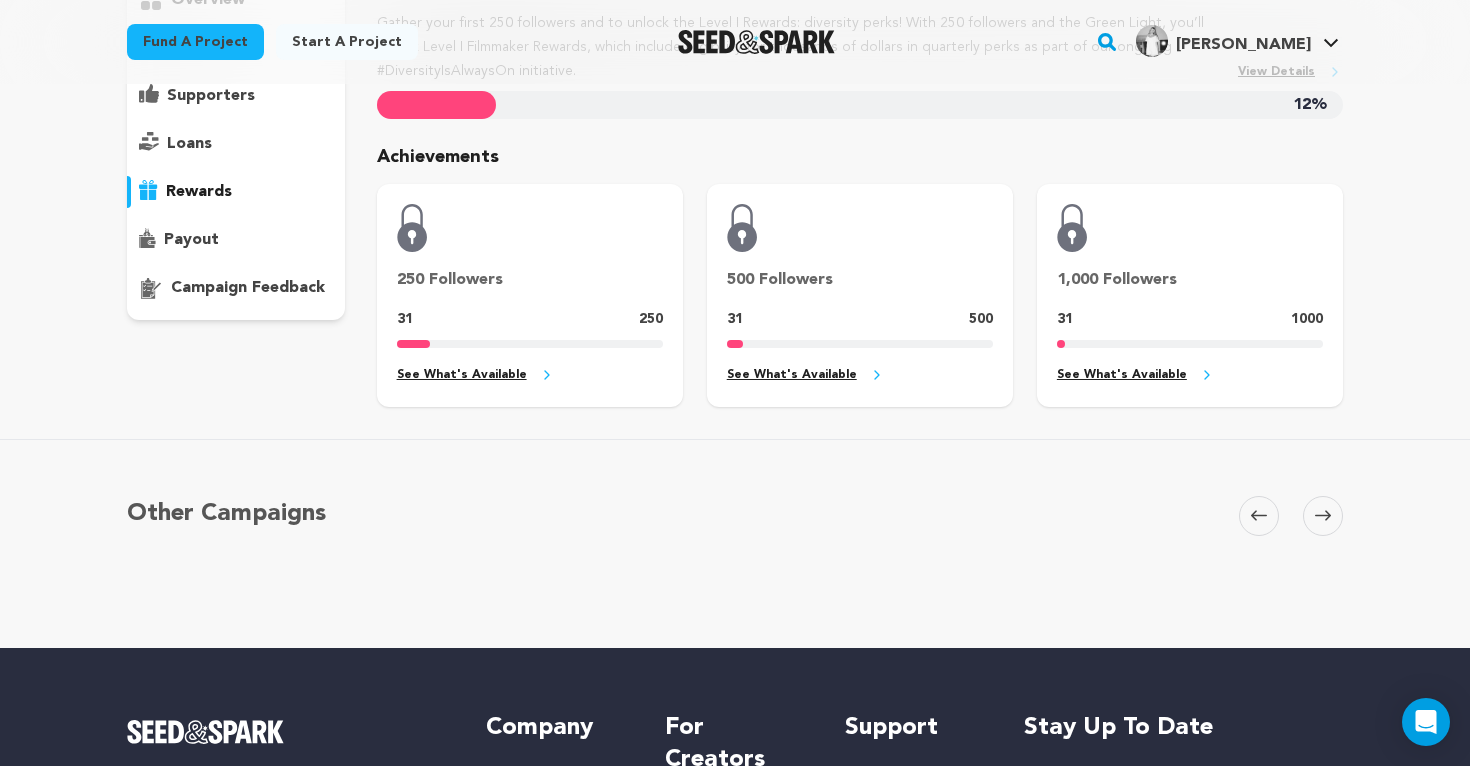 scroll, scrollTop: 0, scrollLeft: 0, axis: both 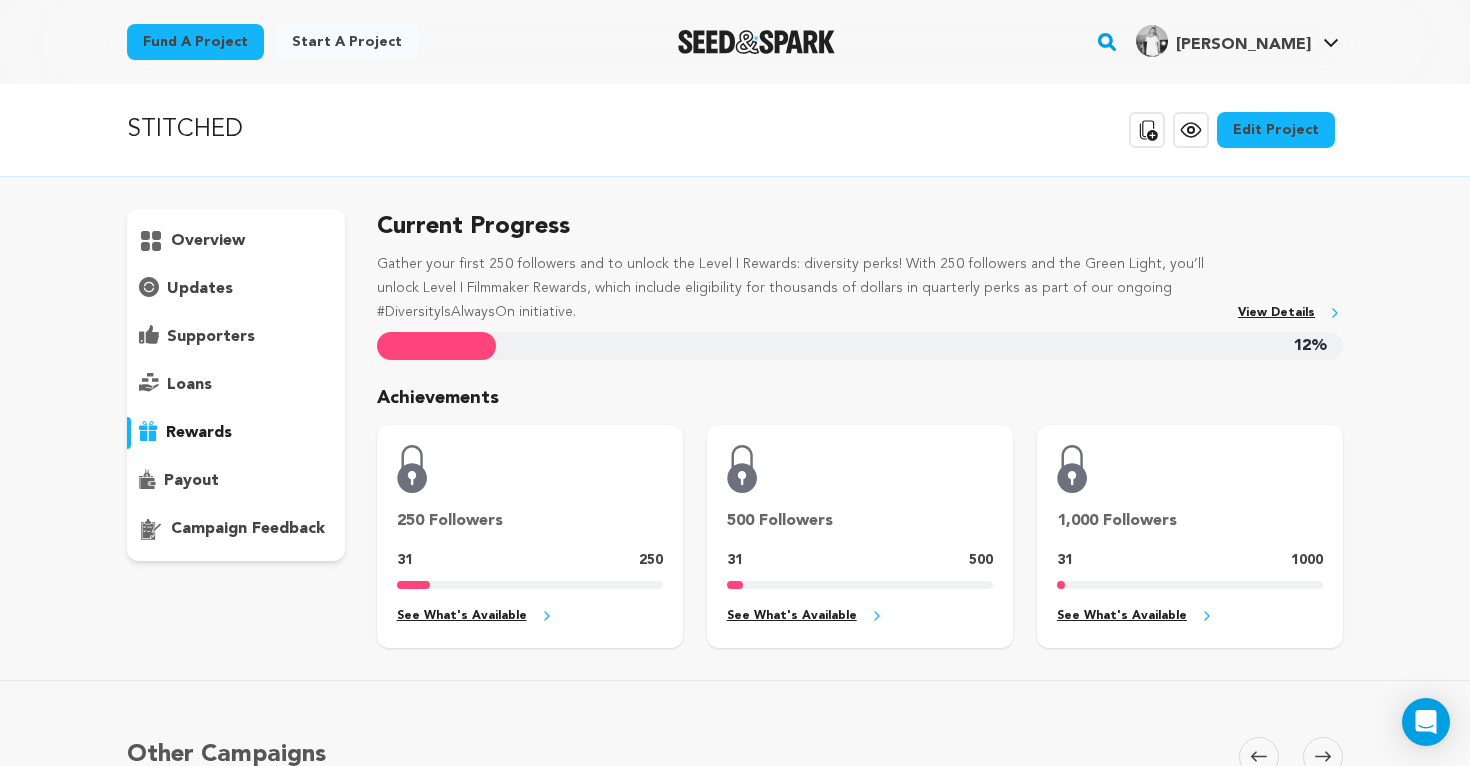 click on "overview" at bounding box center [208, 241] 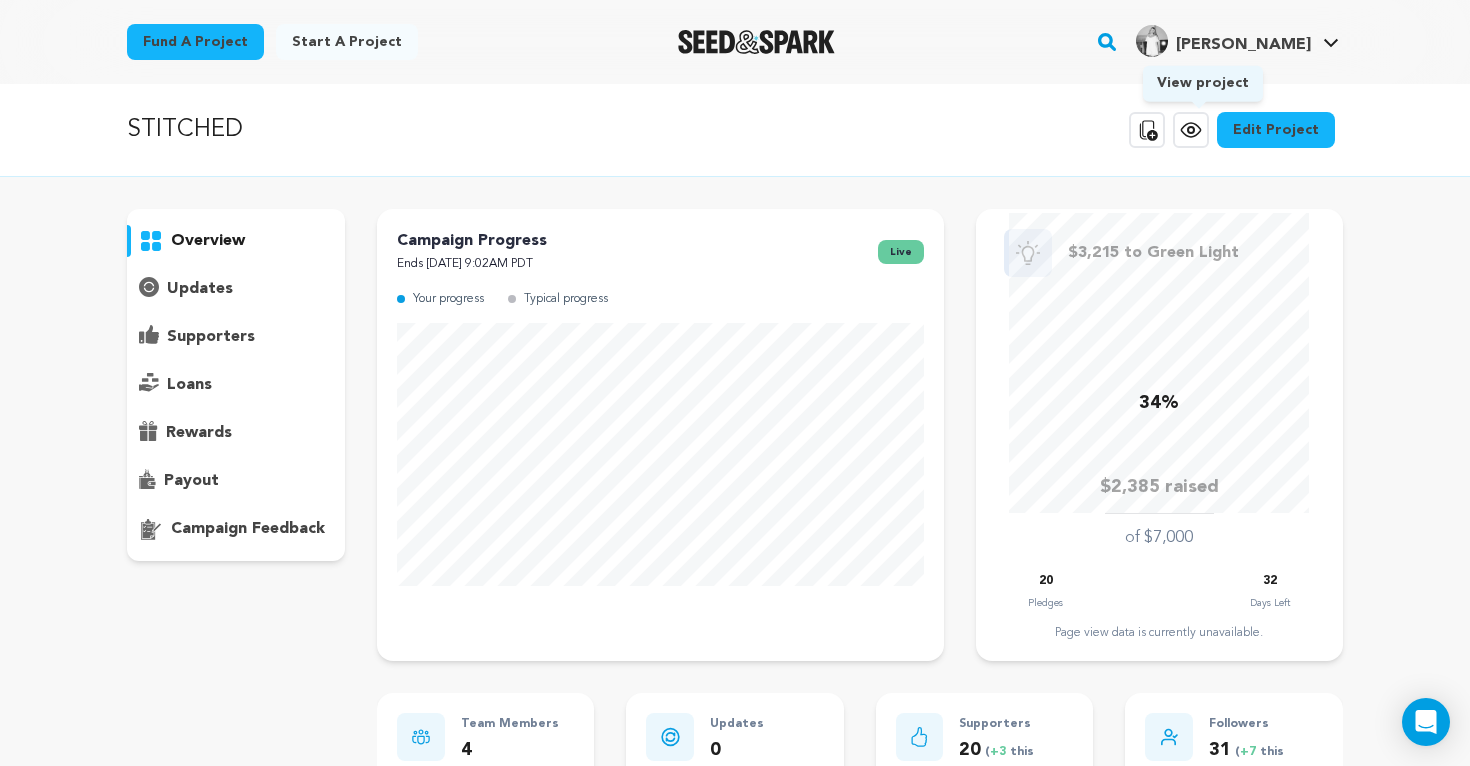 click 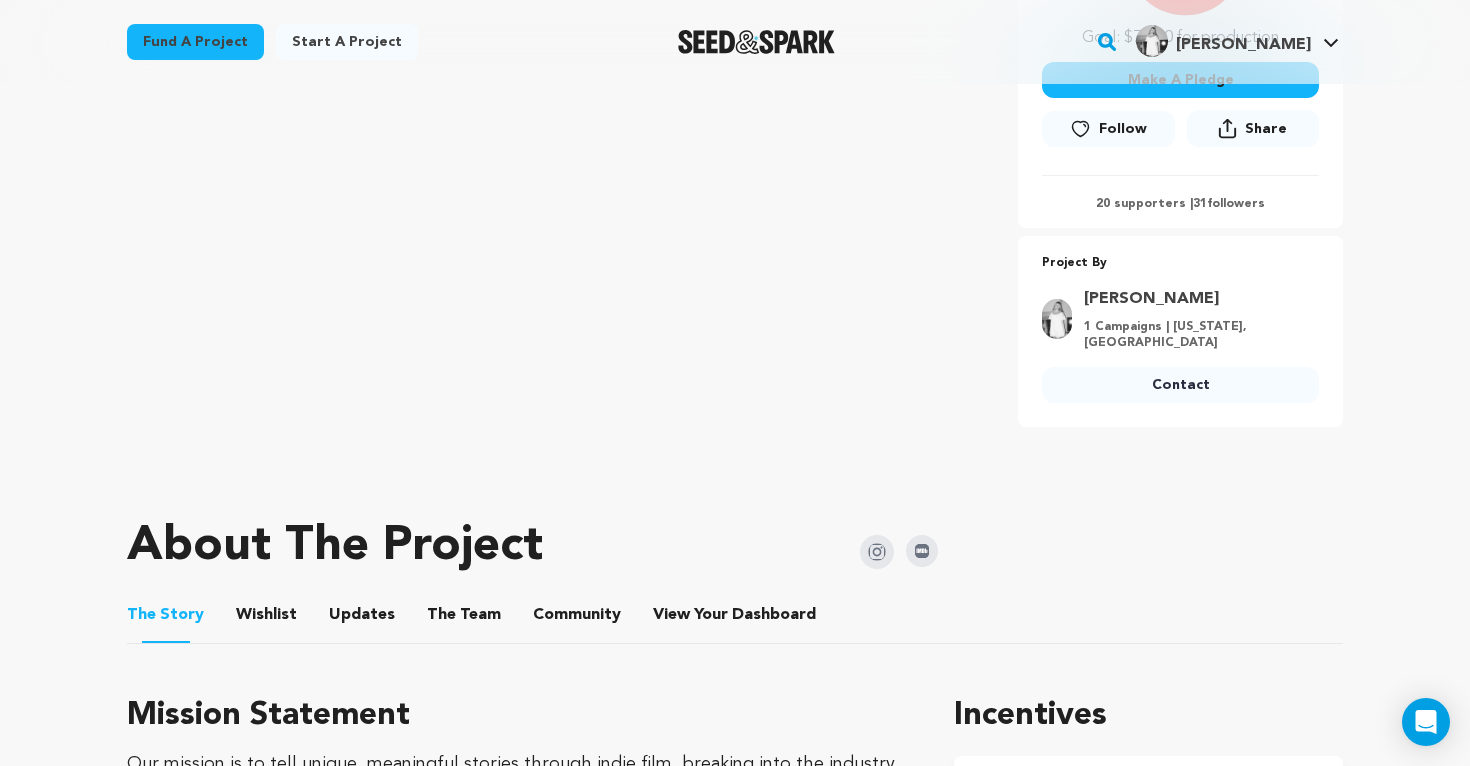 scroll, scrollTop: 638, scrollLeft: 0, axis: vertical 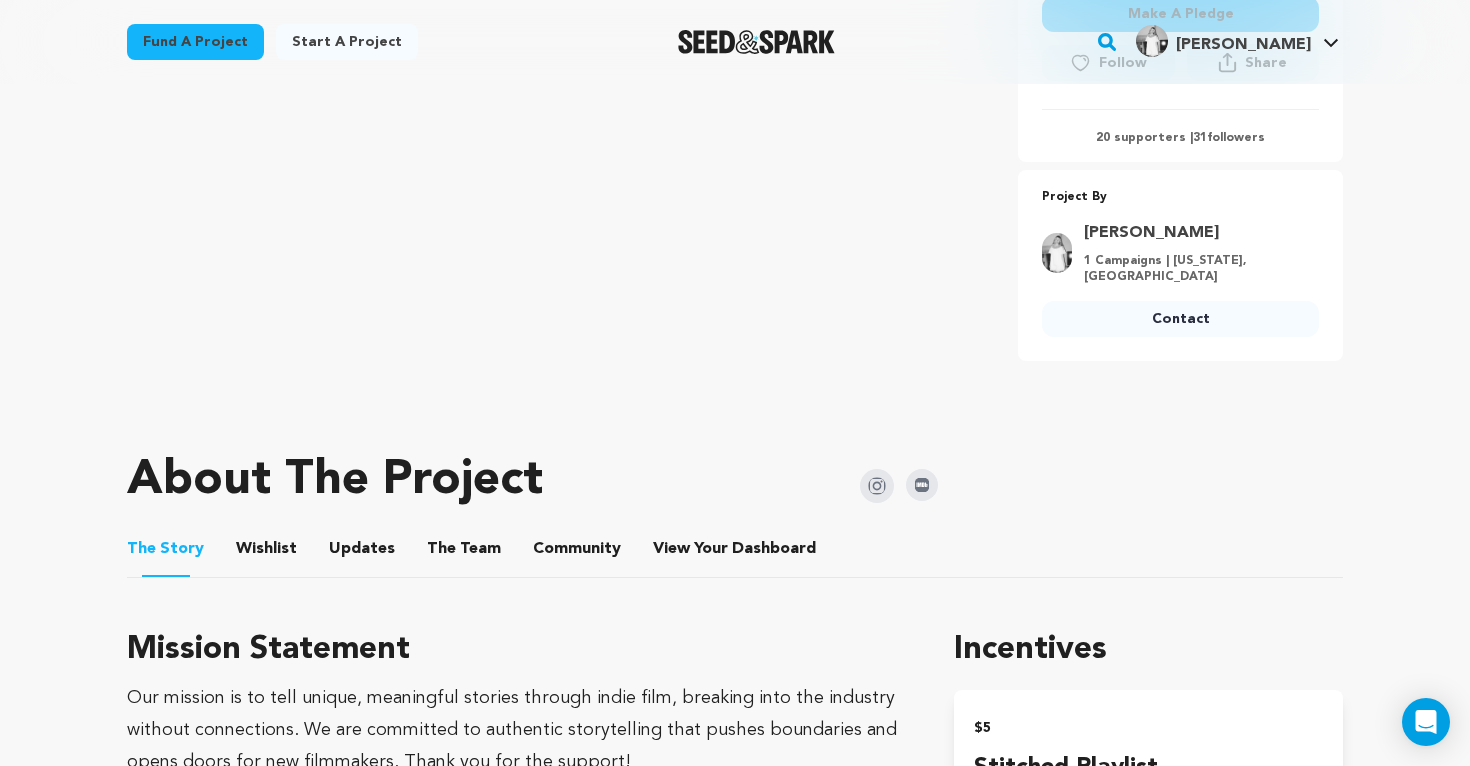 click on "Wishlist" at bounding box center (267, 553) 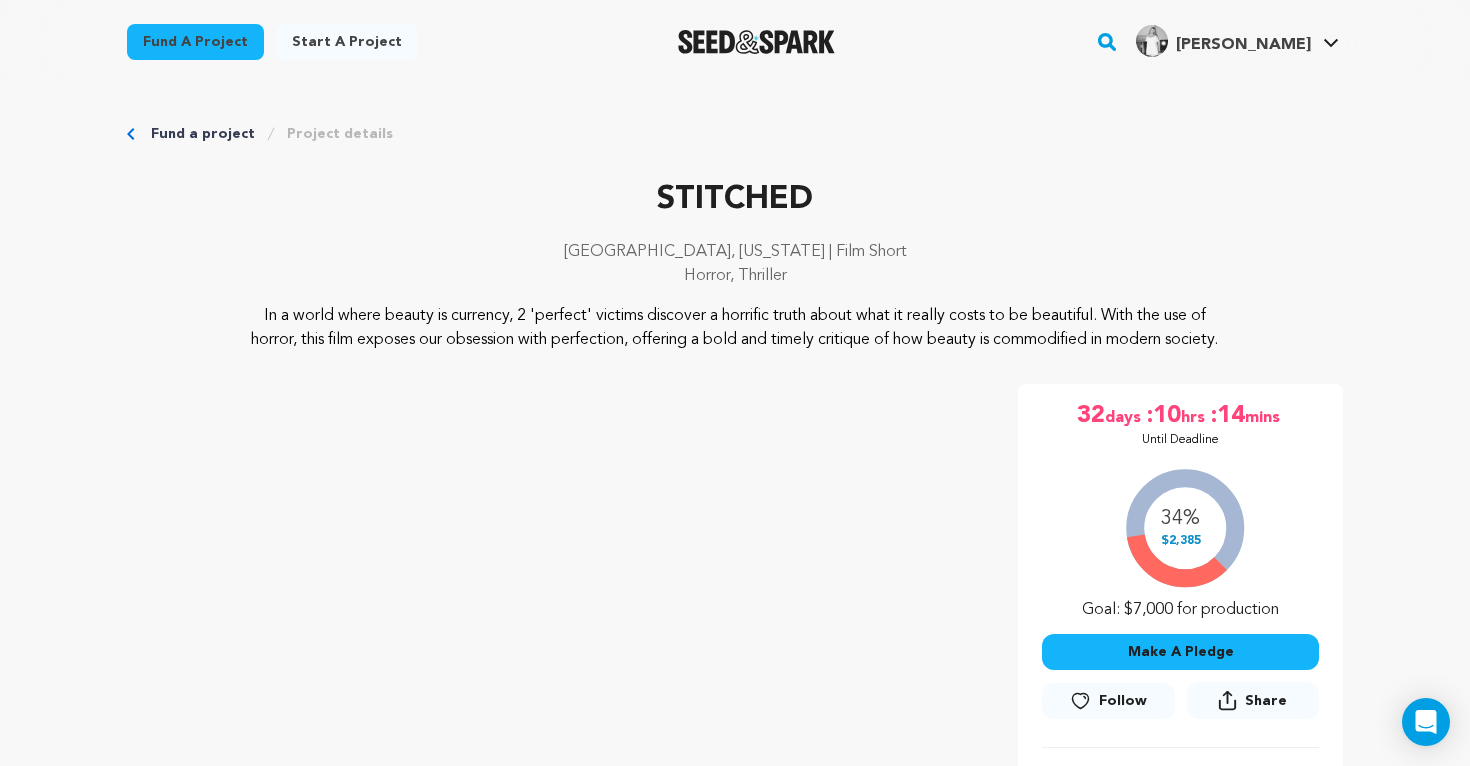 scroll, scrollTop: 415, scrollLeft: 0, axis: vertical 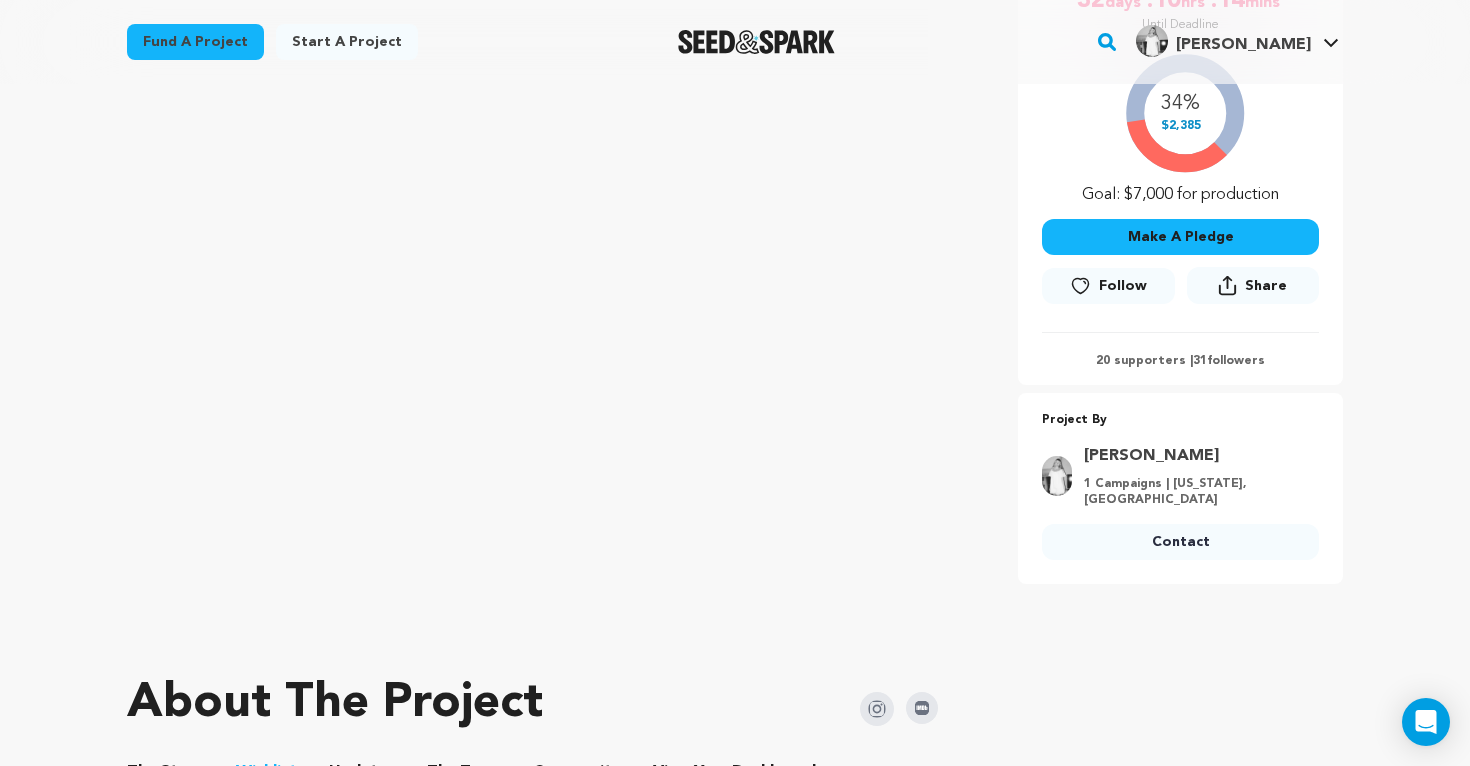 click on "Make A Pledge" at bounding box center (1180, 237) 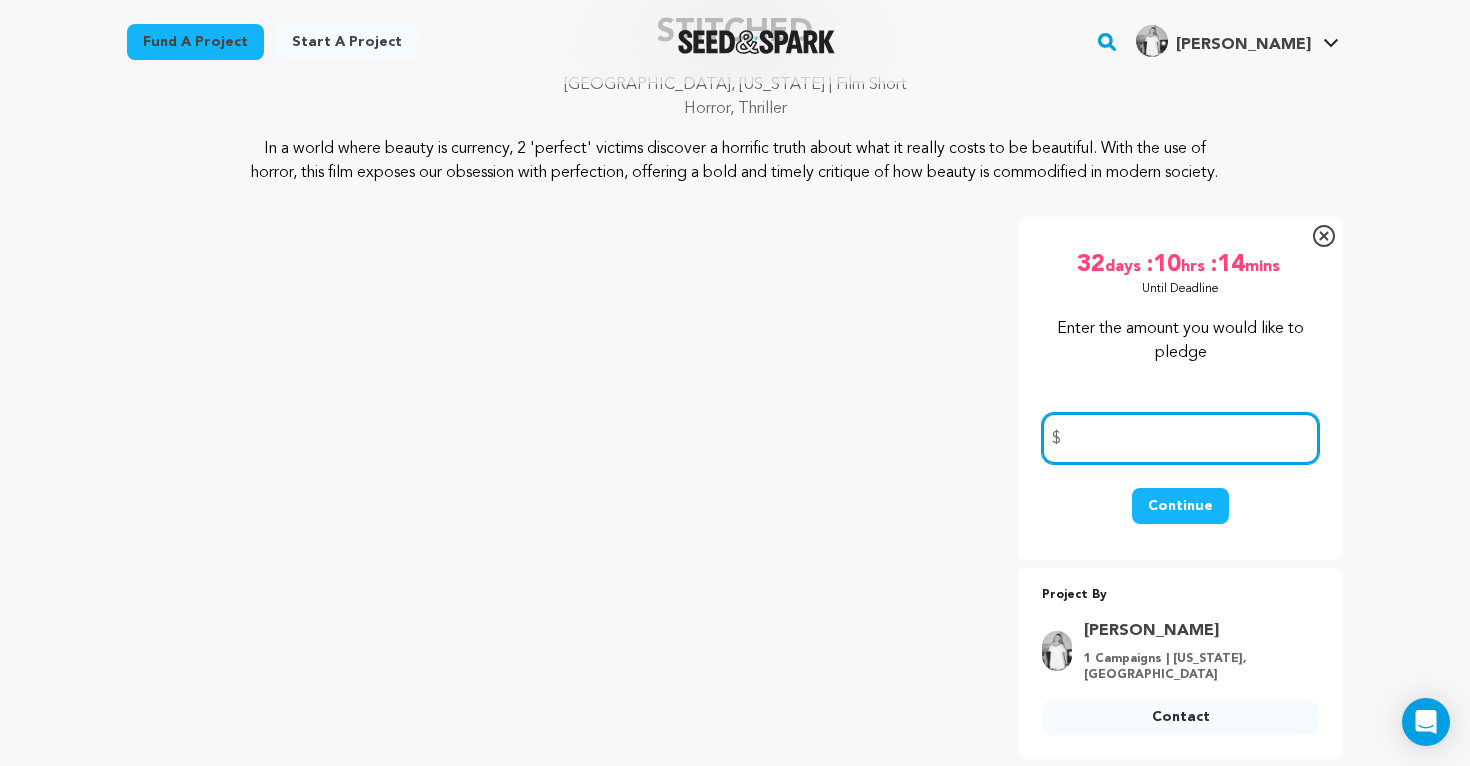 scroll, scrollTop: 157, scrollLeft: 0, axis: vertical 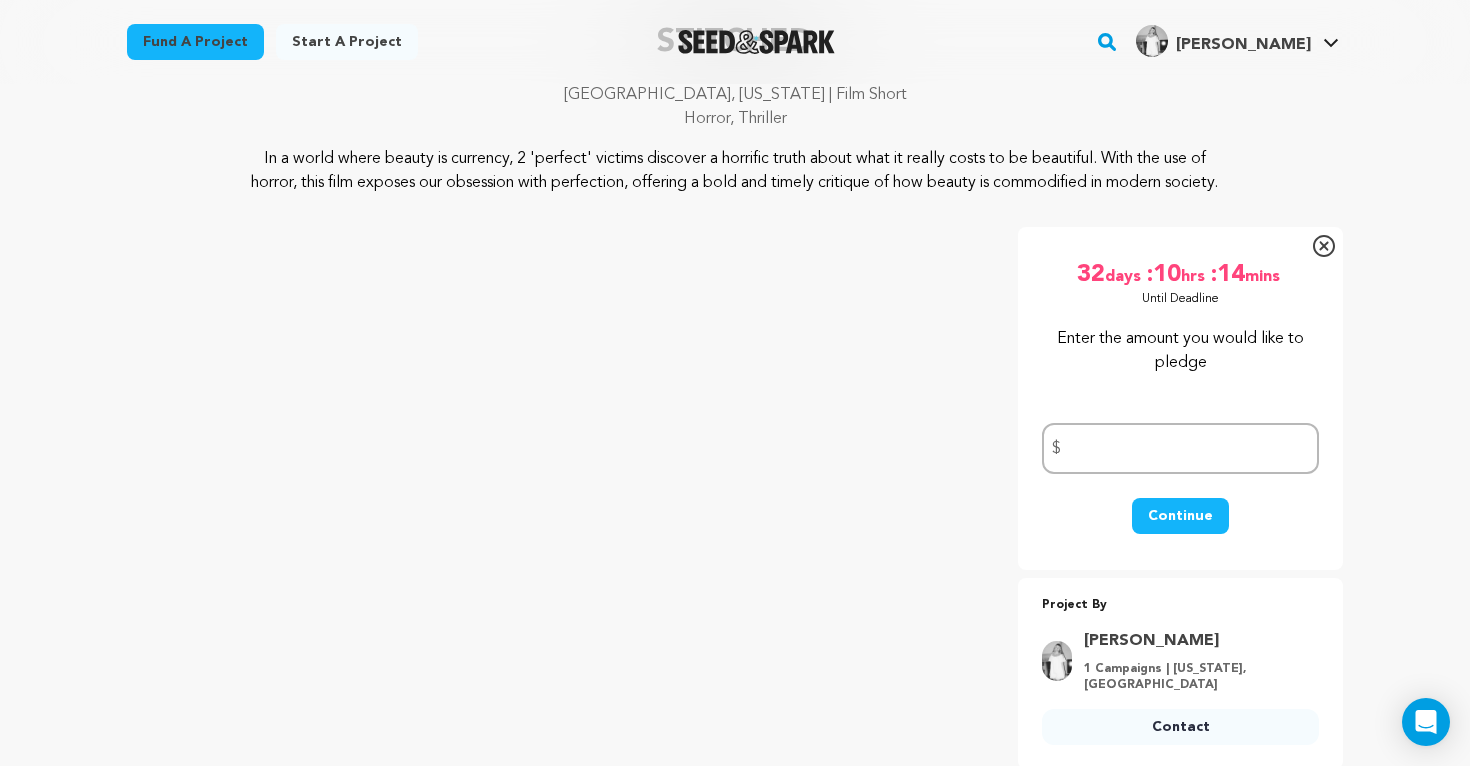 click 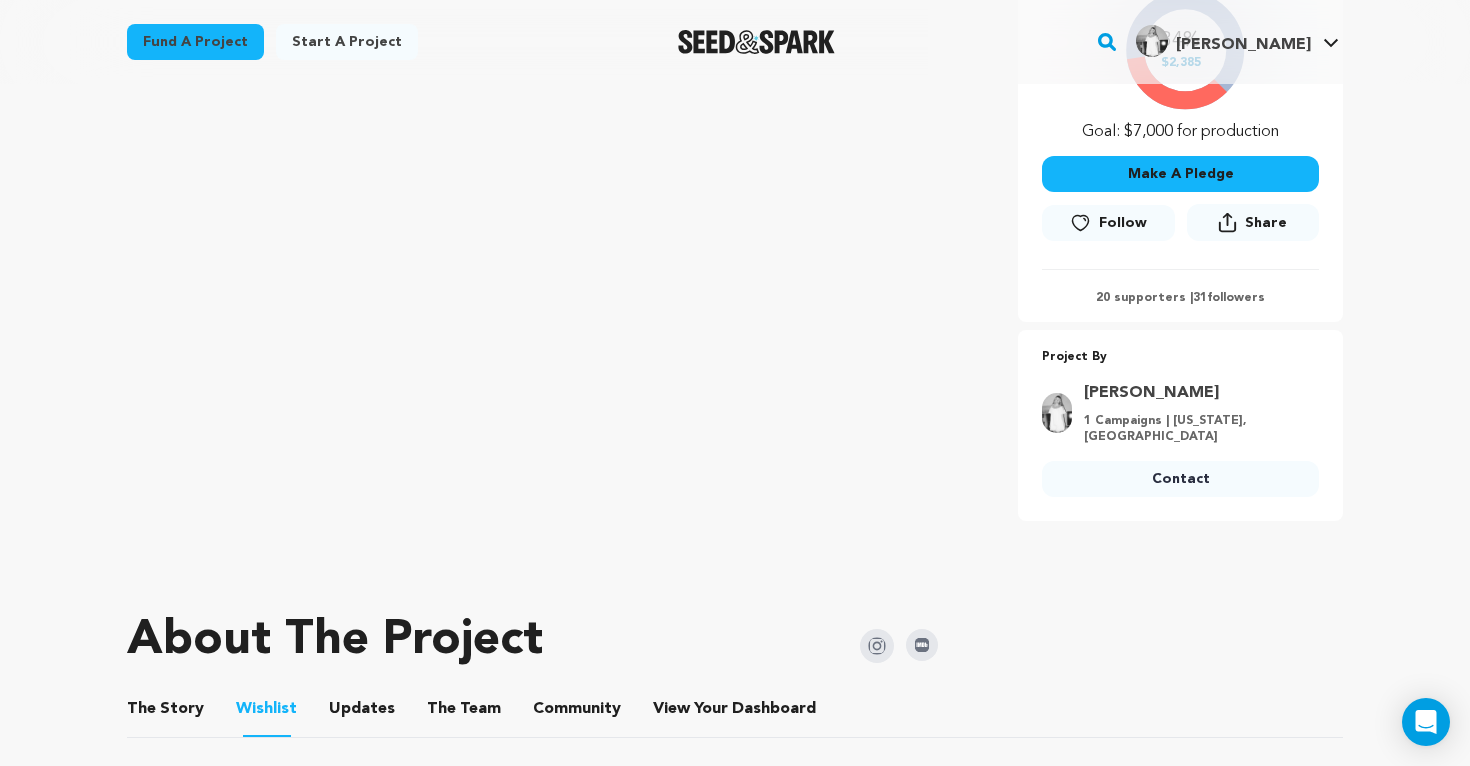 scroll, scrollTop: 454, scrollLeft: 0, axis: vertical 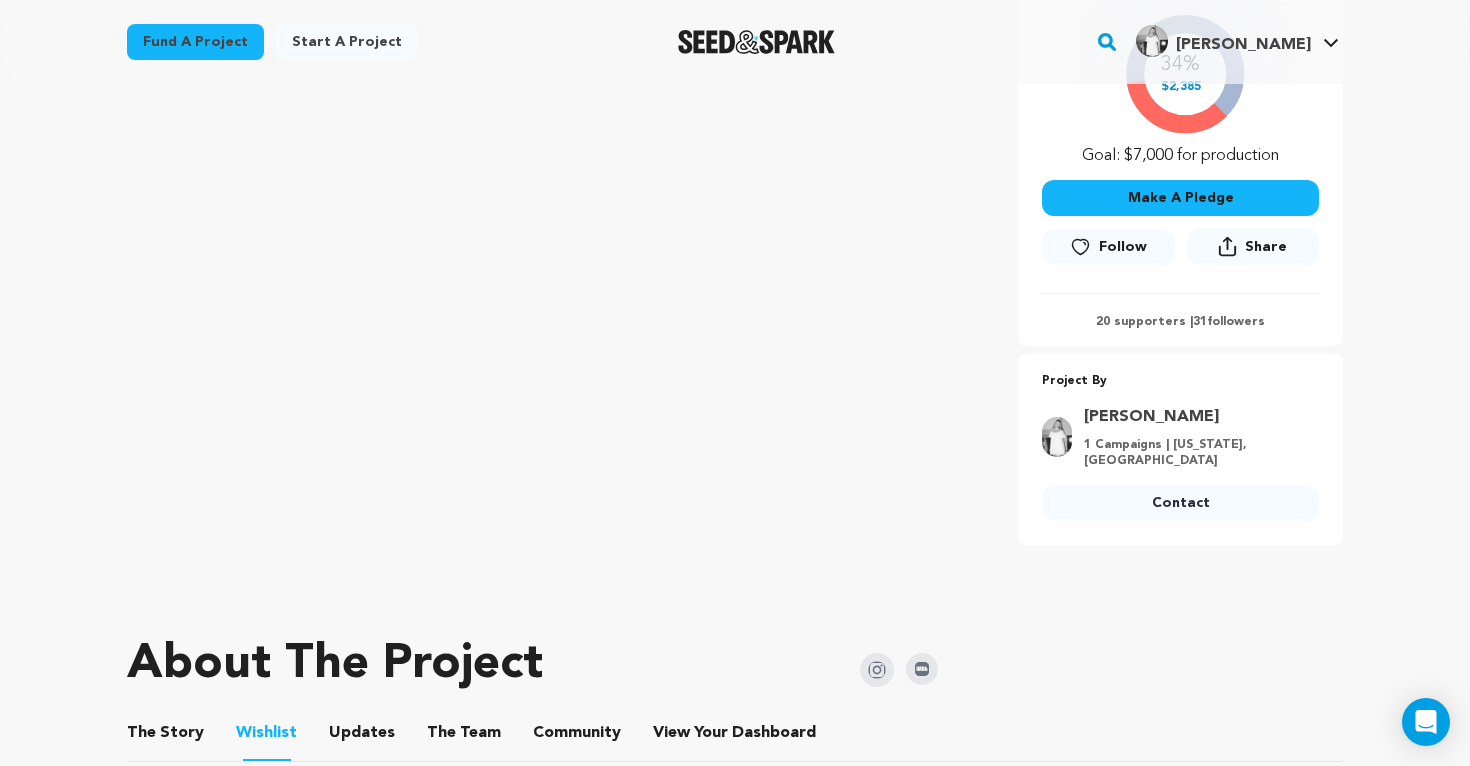 click on "The Story" at bounding box center [166, 737] 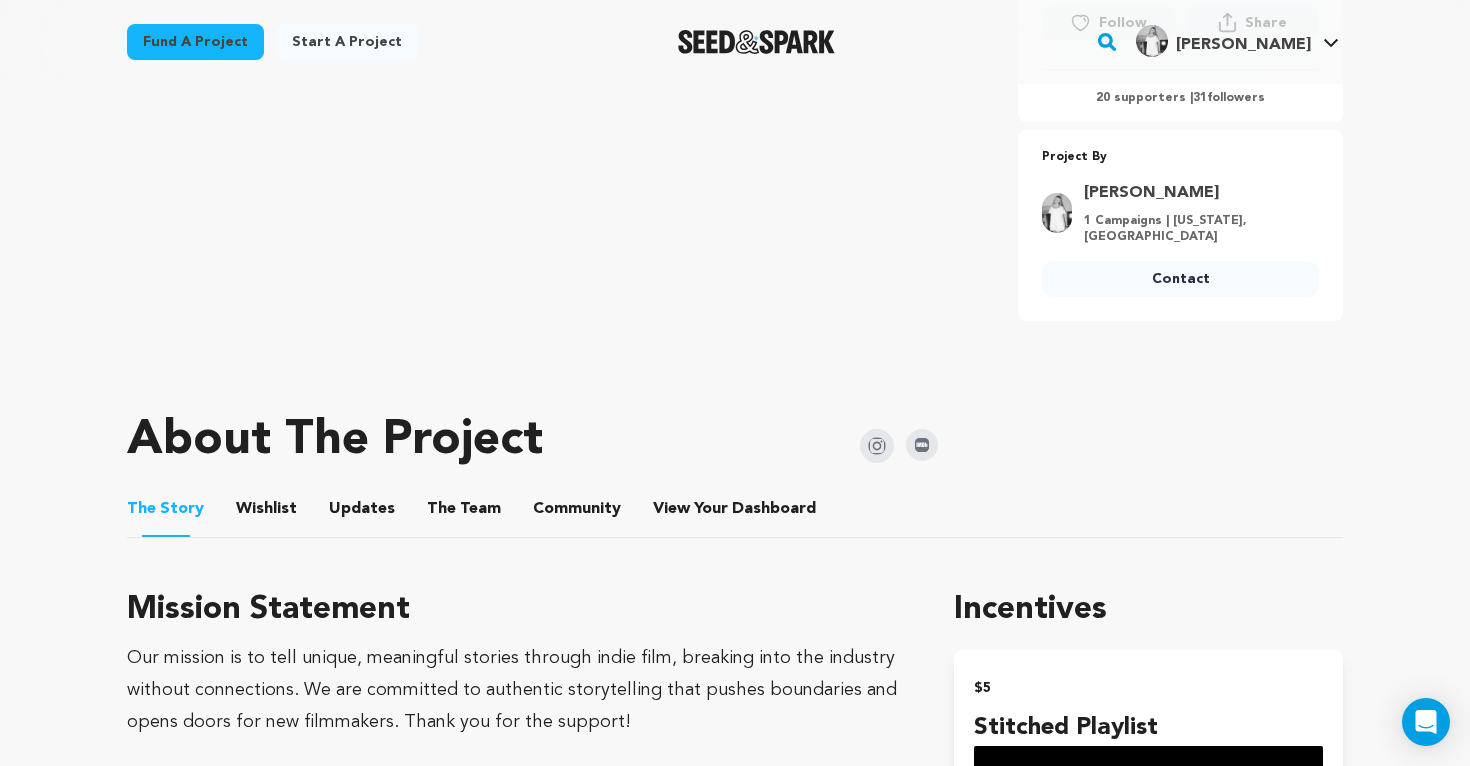 scroll, scrollTop: 0, scrollLeft: 0, axis: both 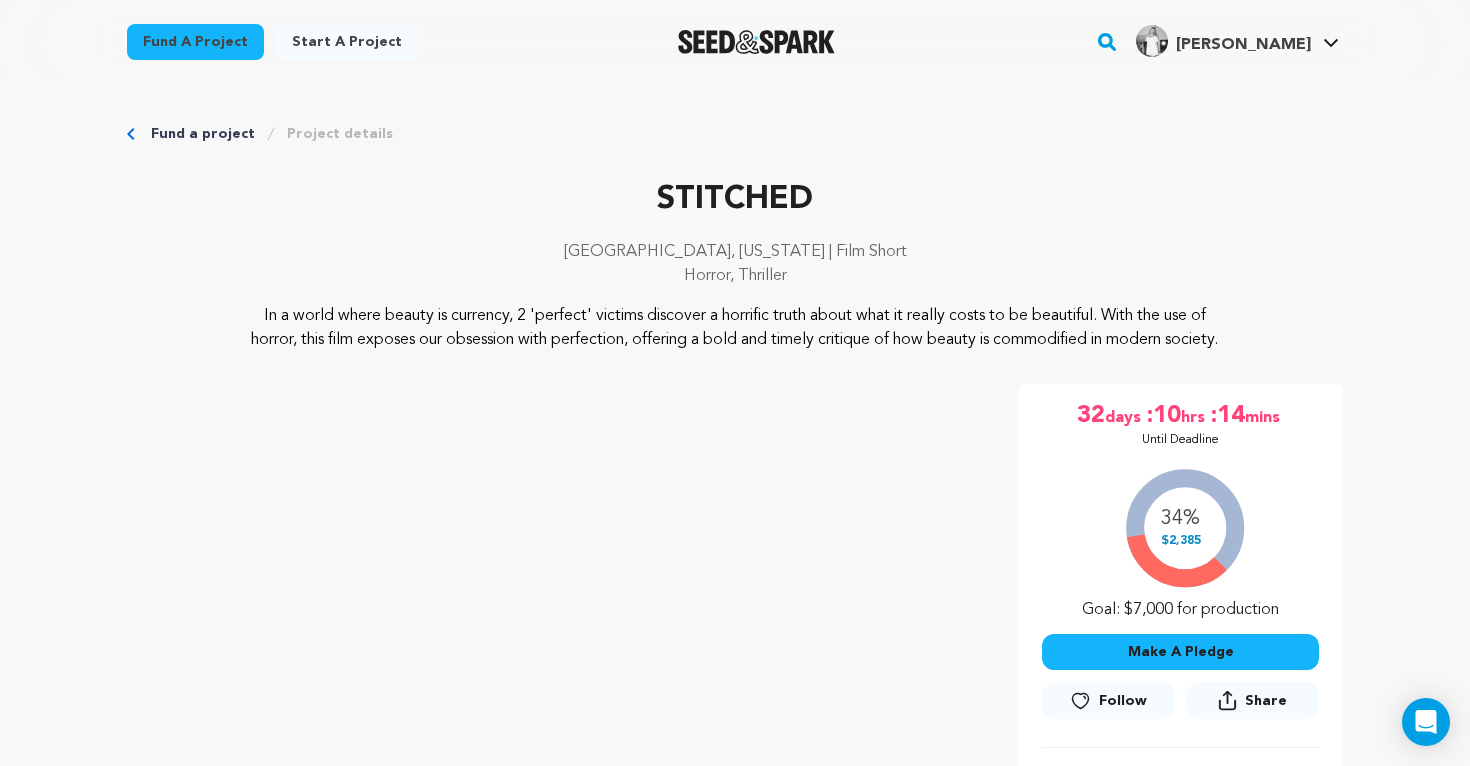 click on "Los Angeles, California |                                 Film Short" at bounding box center (735, 252) 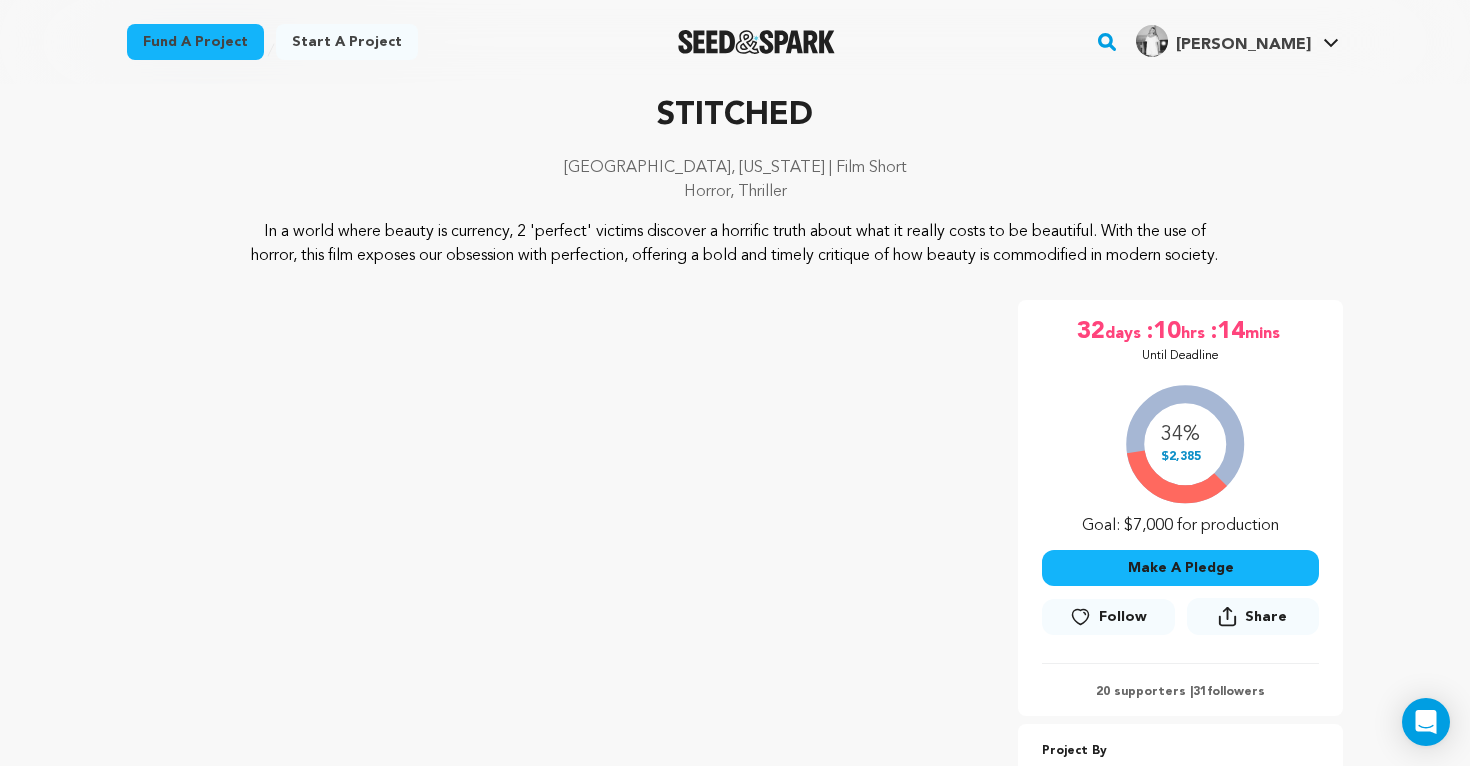 scroll, scrollTop: 0, scrollLeft: 0, axis: both 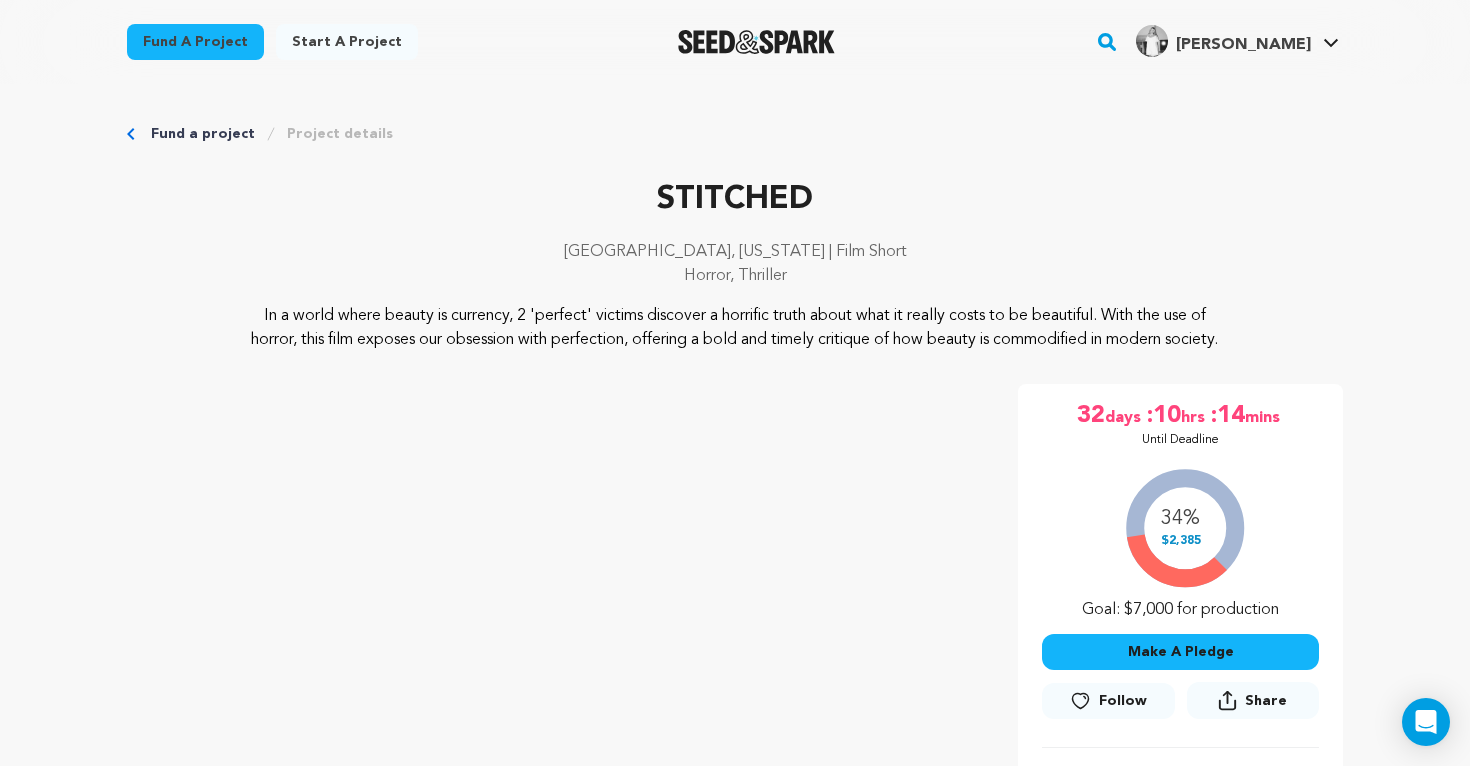 click at bounding box center (756, 42) 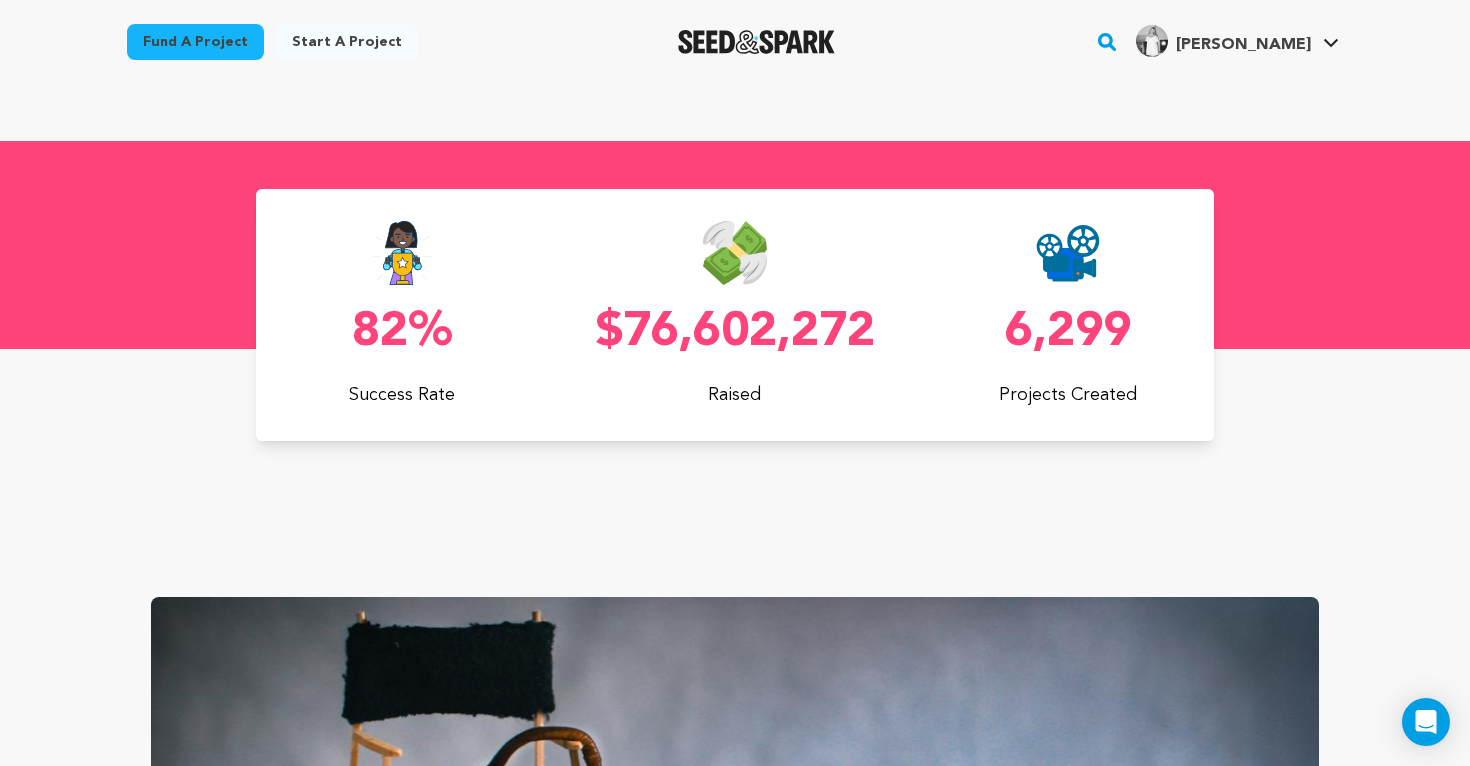 scroll, scrollTop: 795, scrollLeft: 0, axis: vertical 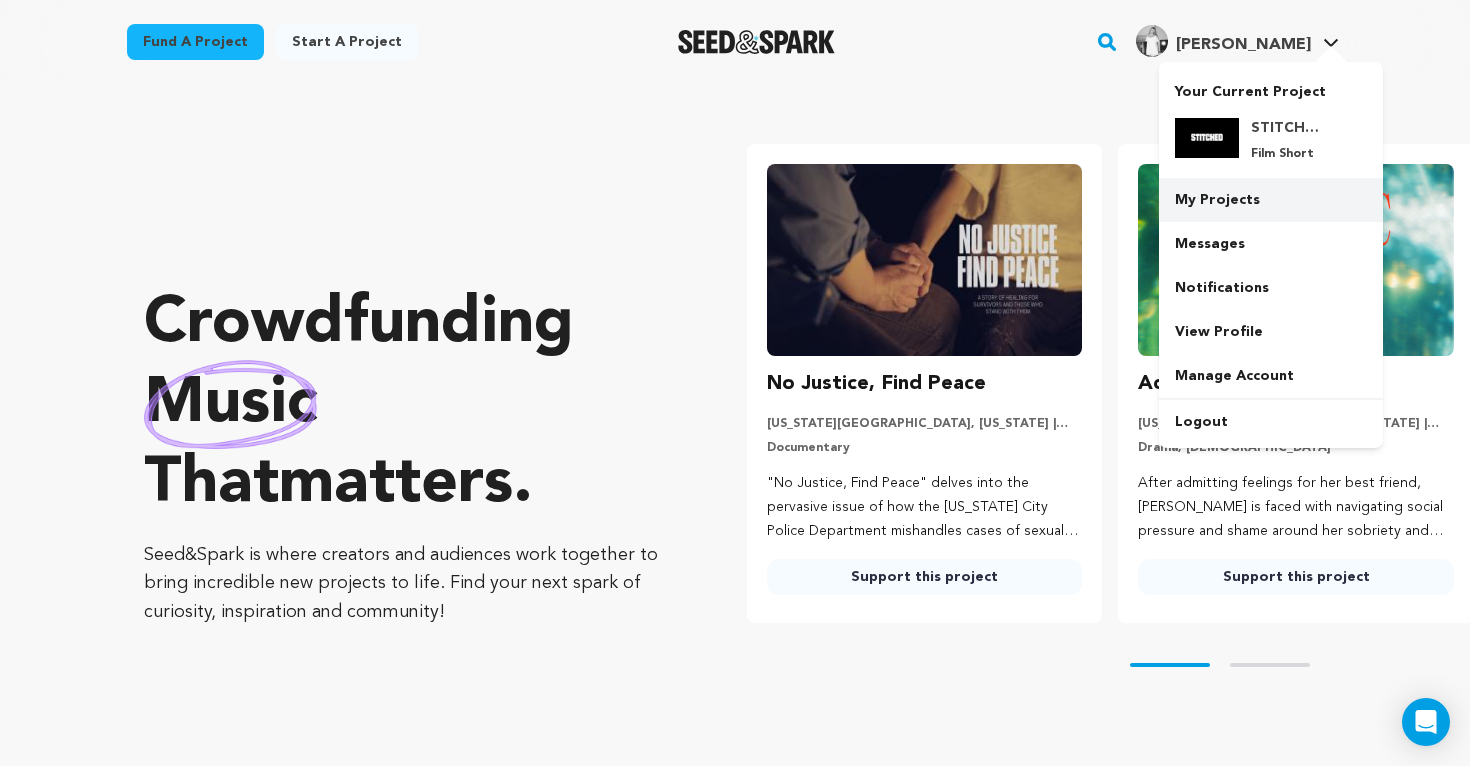 click on "My Projects" at bounding box center [1271, 200] 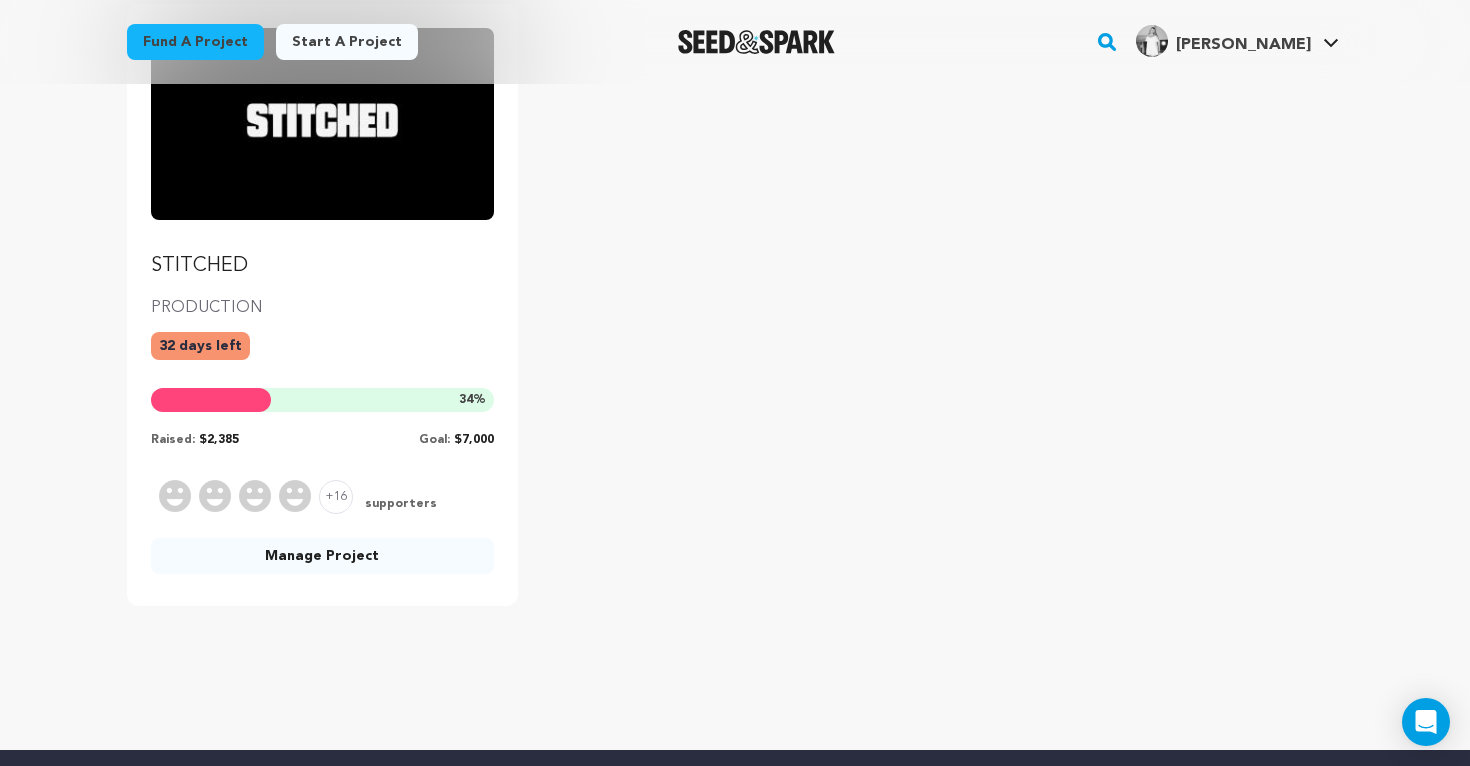 scroll, scrollTop: 402, scrollLeft: 0, axis: vertical 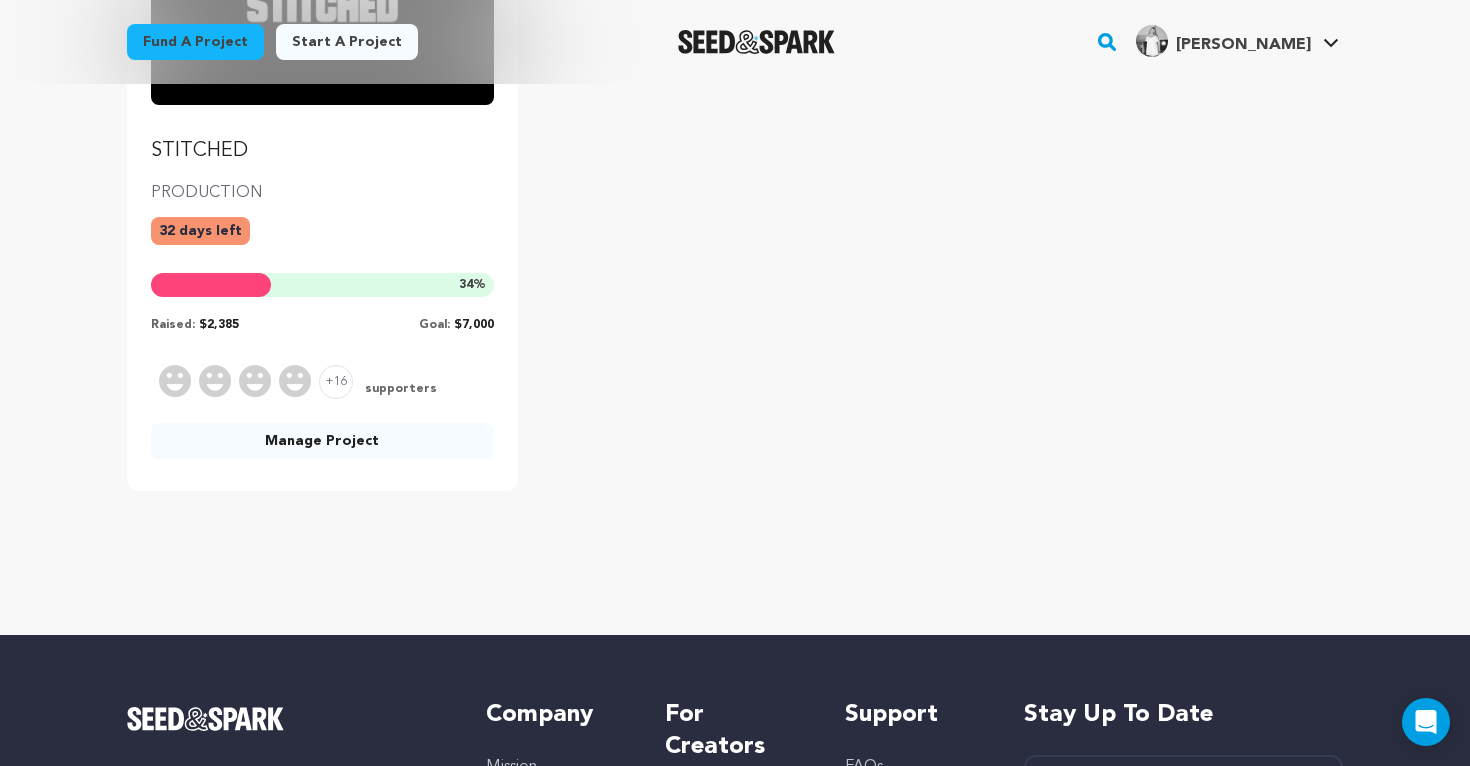 click at bounding box center [756, 42] 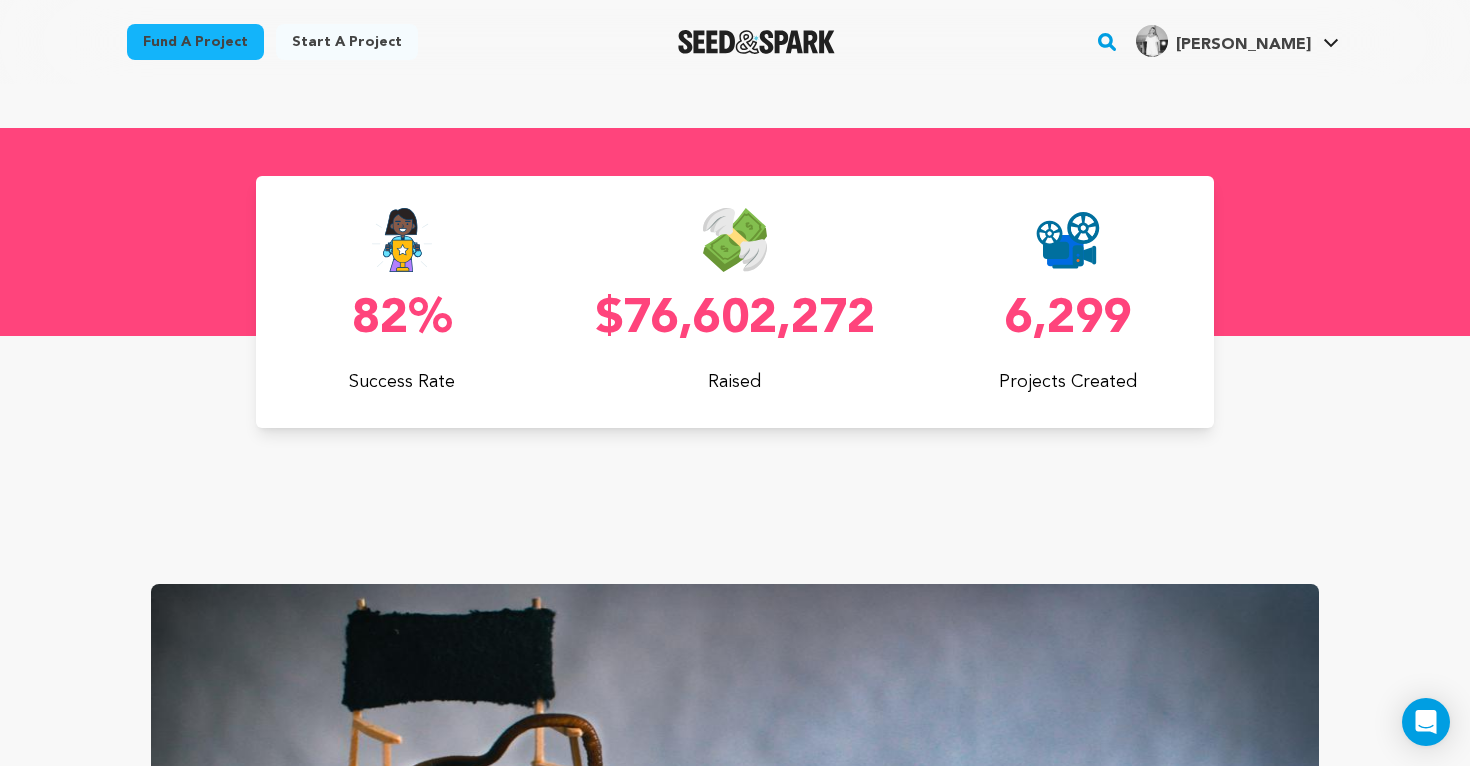 scroll, scrollTop: 767, scrollLeft: 0, axis: vertical 